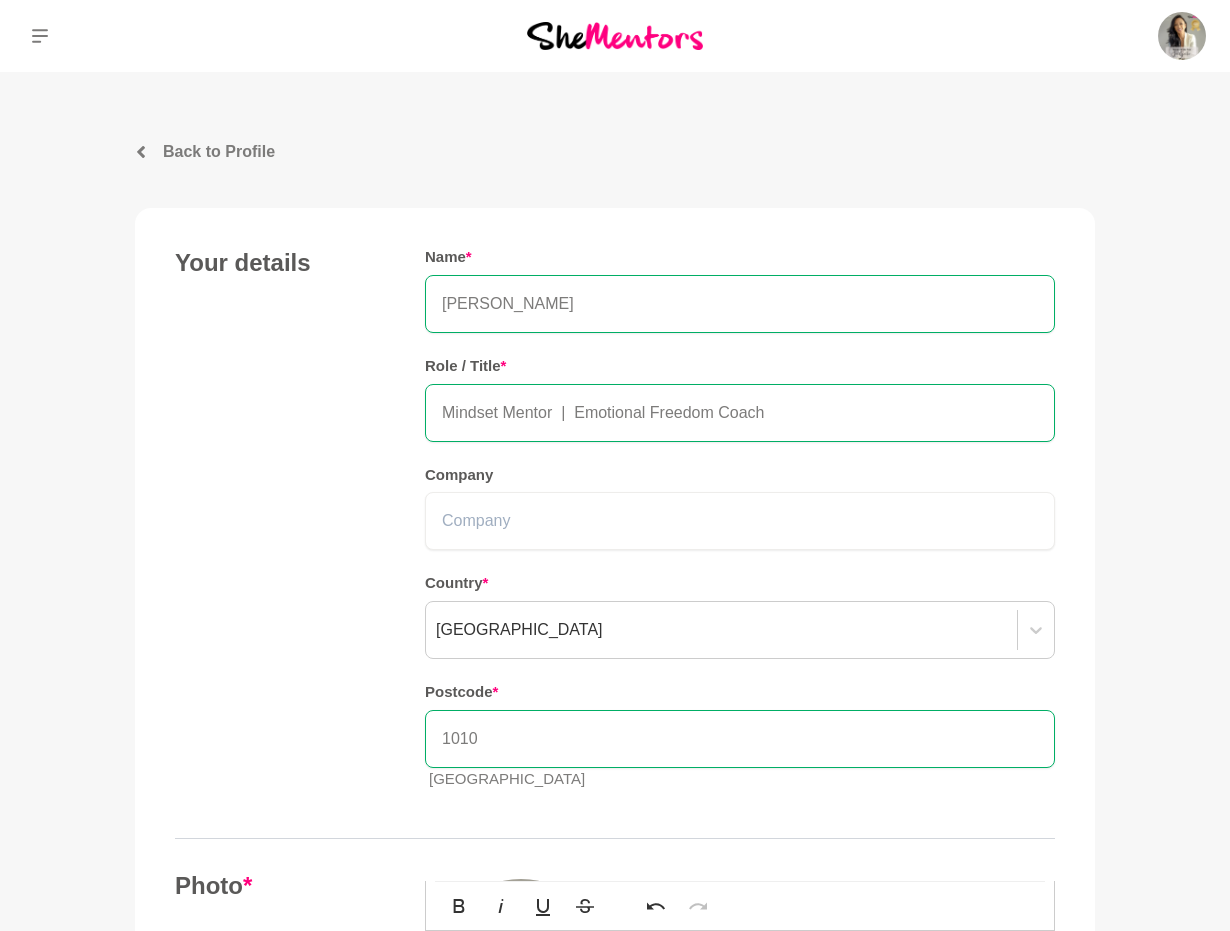 scroll, scrollTop: 1500, scrollLeft: 0, axis: vertical 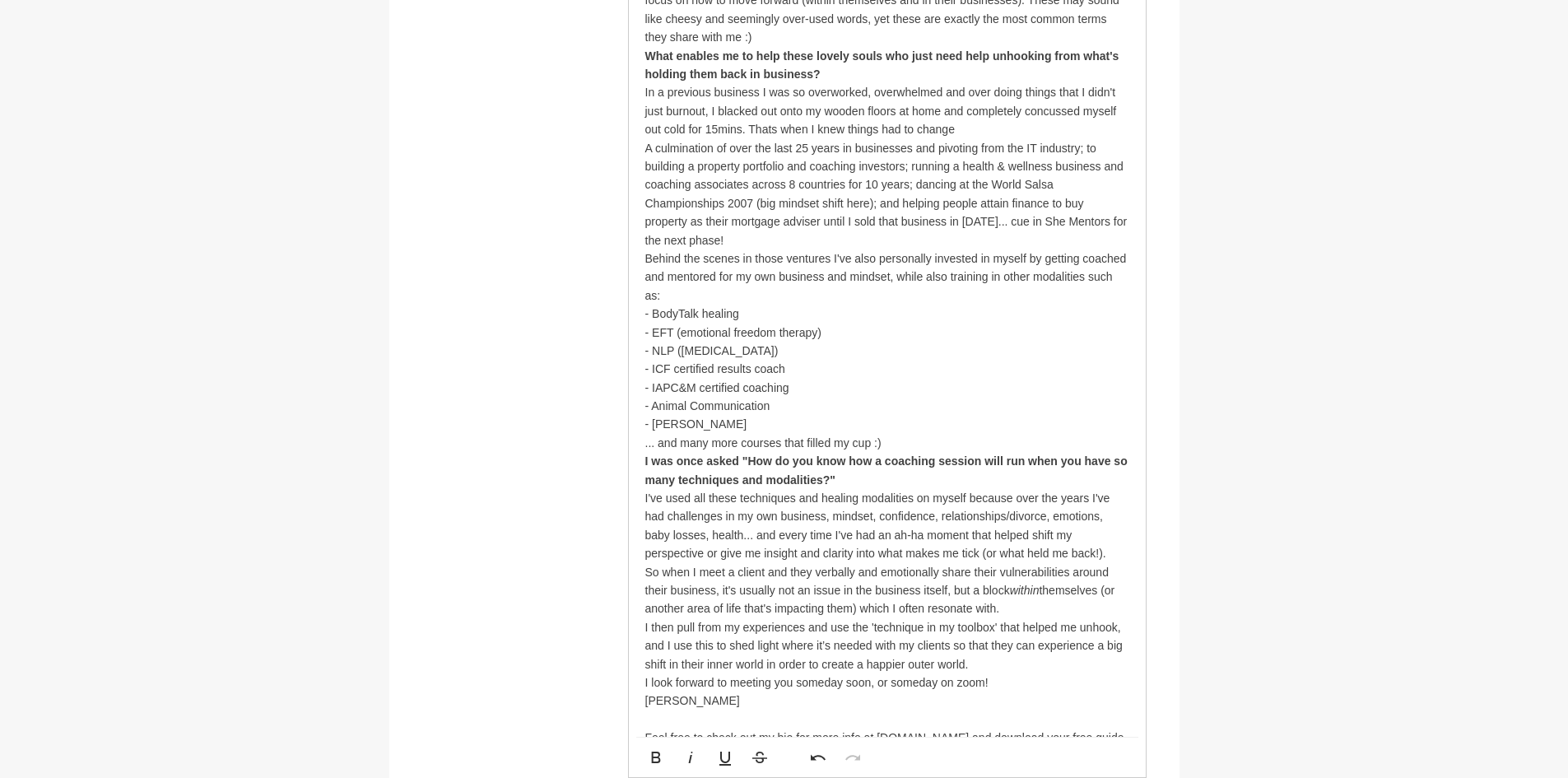 click on "In a previous business I was so overworked, overwhelmed and over doing things that I didn't just burnout, I blacked out onto my wooden floors at home and completely concussed myself out cold for 15mins. Thats when I knew things had to change" at bounding box center [887, 110] 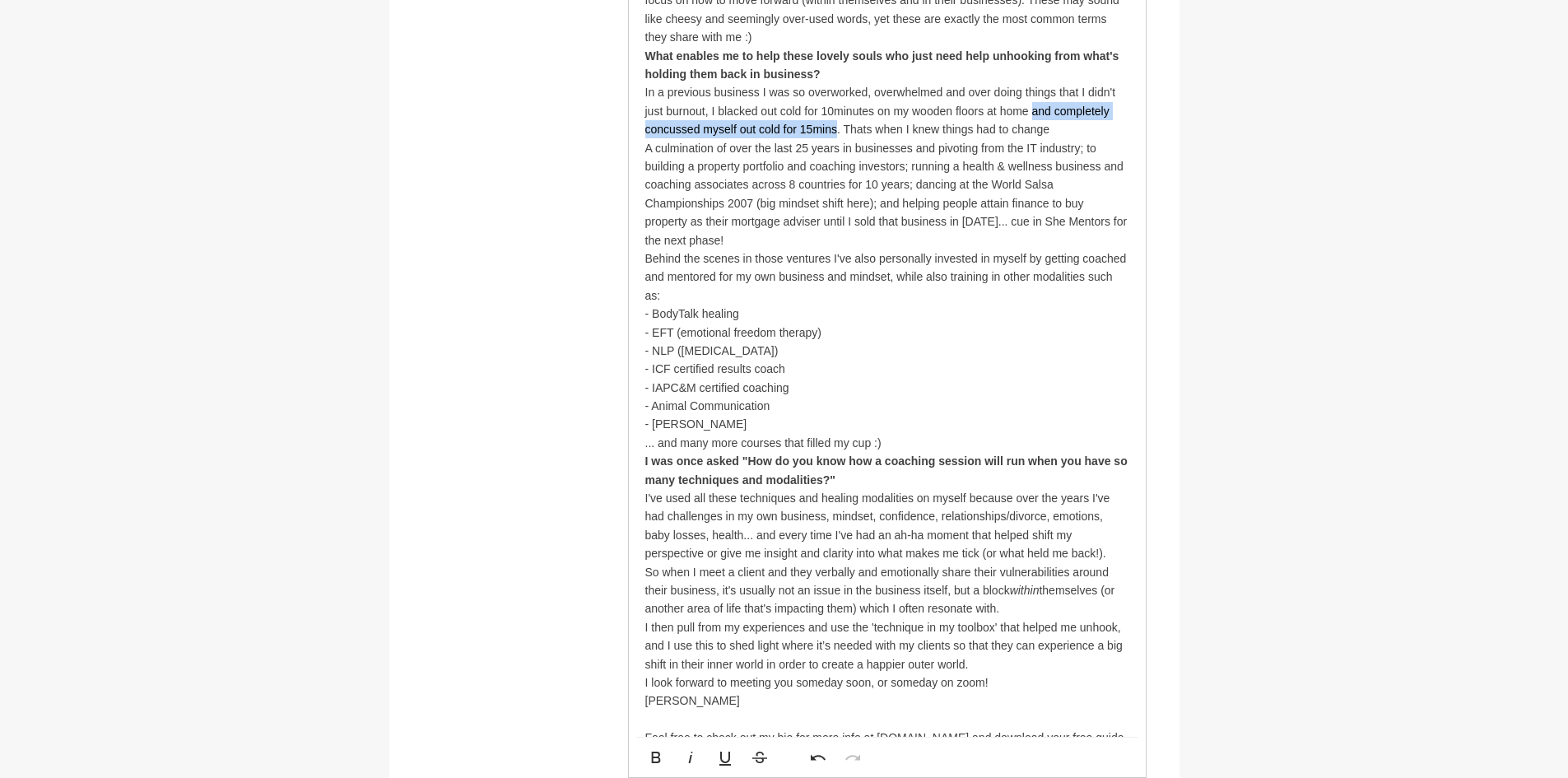 drag, startPoint x: 1032, startPoint y: 92, endPoint x: 836, endPoint y: 106, distance: 196.49936 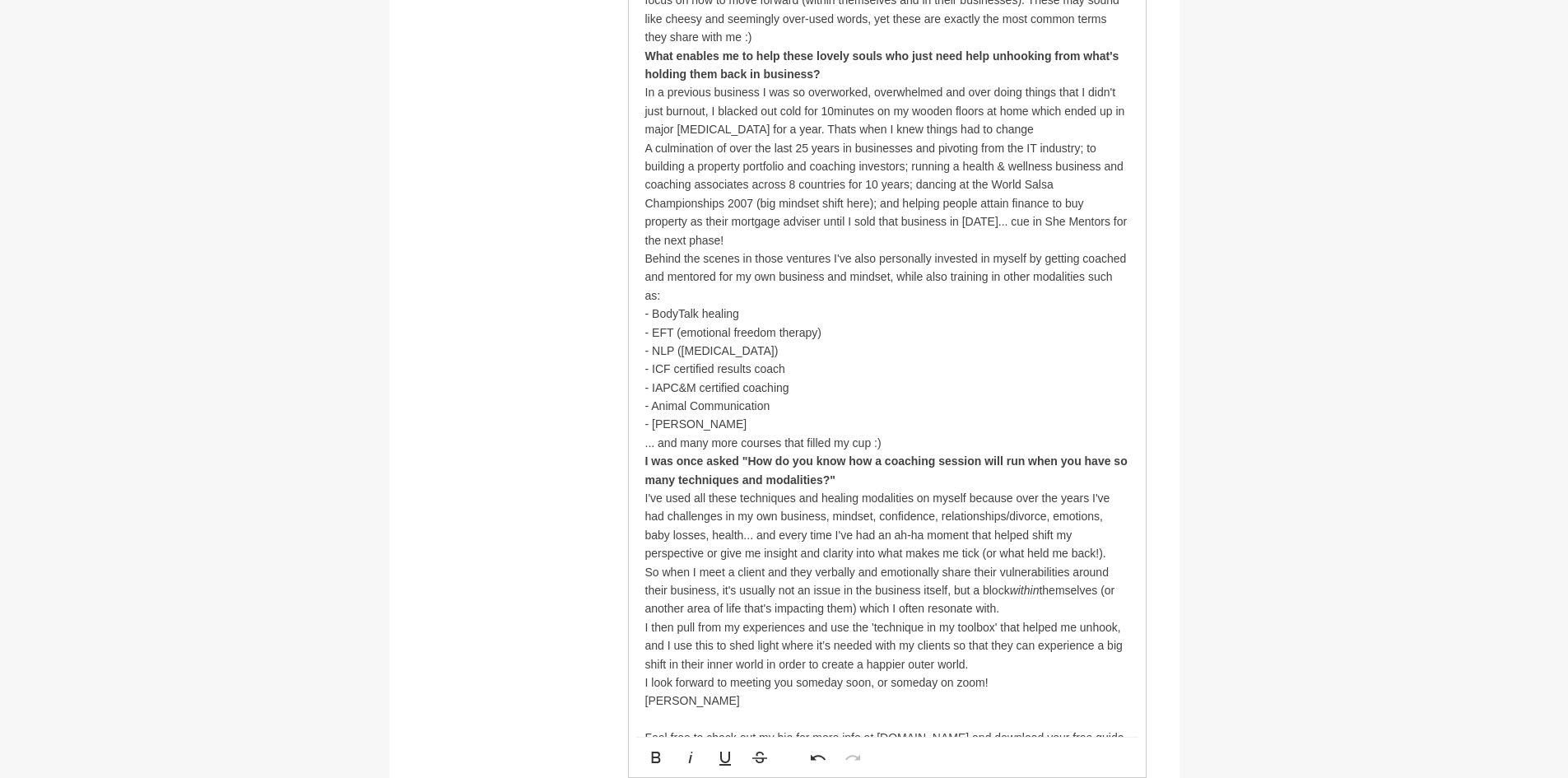 click on "In a previous business I was so overworked, overwhelmed and over doing things that I didn't just burnout, I blacked out cold for 10minutes on my wooden floors at home which ended up in major [MEDICAL_DATA] for a year. Thats when I knew things had to change" at bounding box center (887, 110) 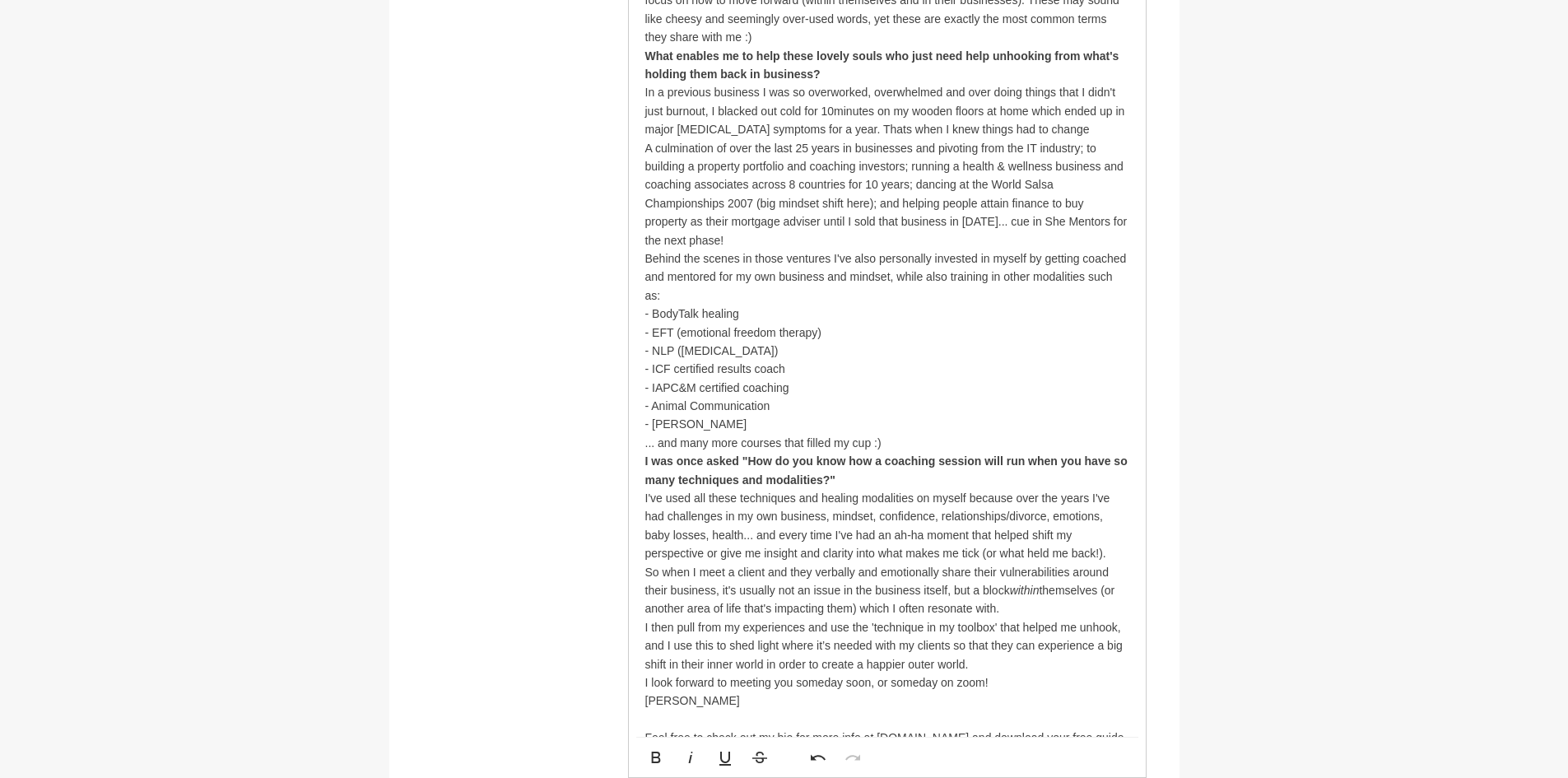 click on "In a previous business I was so overworked, overwhelmed and over doing things that I didn't just burnout, I blacked out cold for 10minutes on my wooden floors at home which ended up in major [MEDICAL_DATA] symptoms for a year. Thats when I knew things had to change" at bounding box center (887, 110) 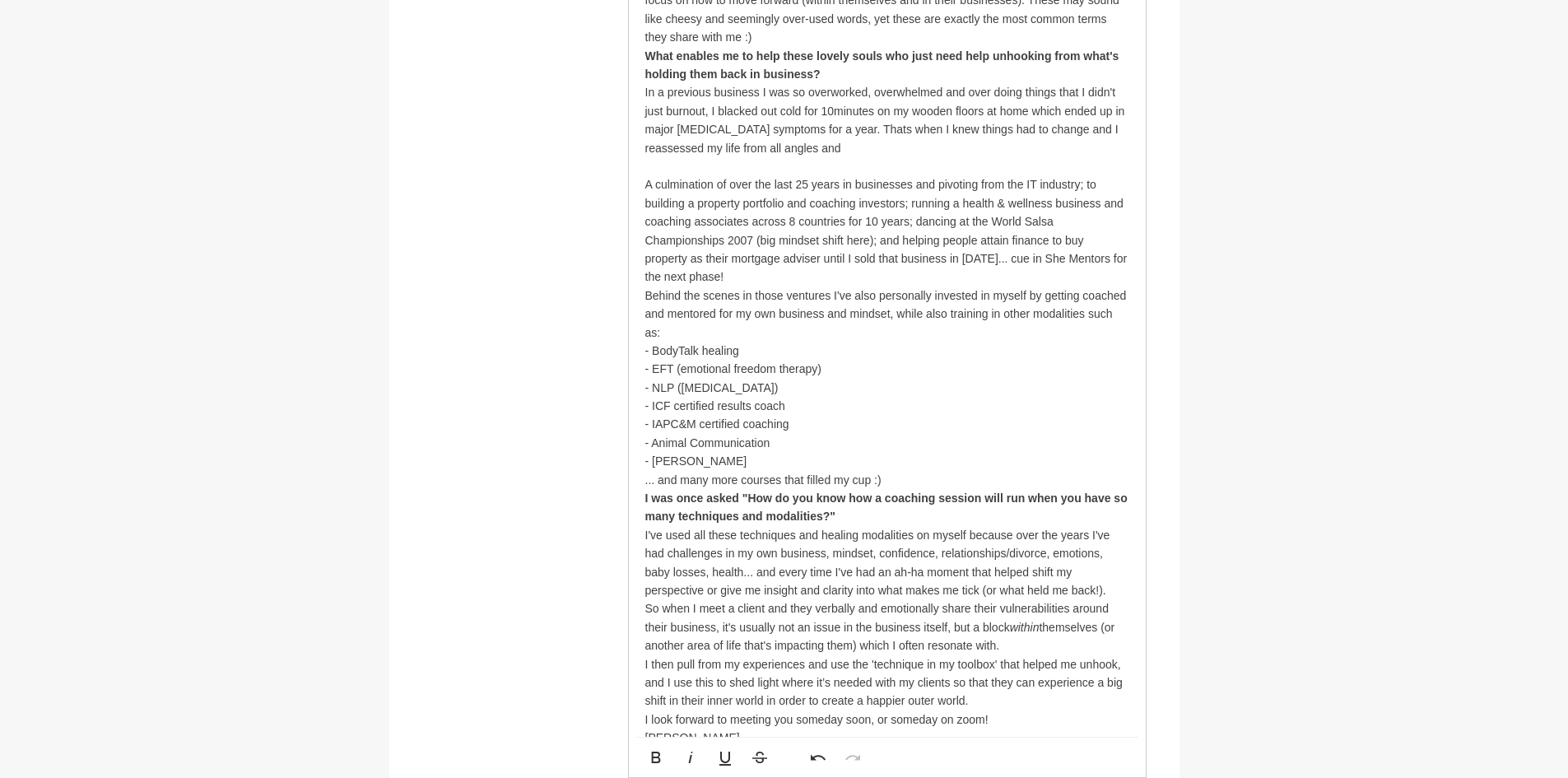 click on "A culmination of over the last 25 years in businesses and pivoting from the IT industry; to building a property portfolio and coaching investors; running a health & wellness business and coaching associates across 8 countries for 10 years; dancing at the World Salsa Championships 2007 (big mindset shift here); and helping people attain finance to buy property as their mortgage adviser until I sold that business in [DATE]... cue in She Mentors for the next phase!" at bounding box center [887, 231] 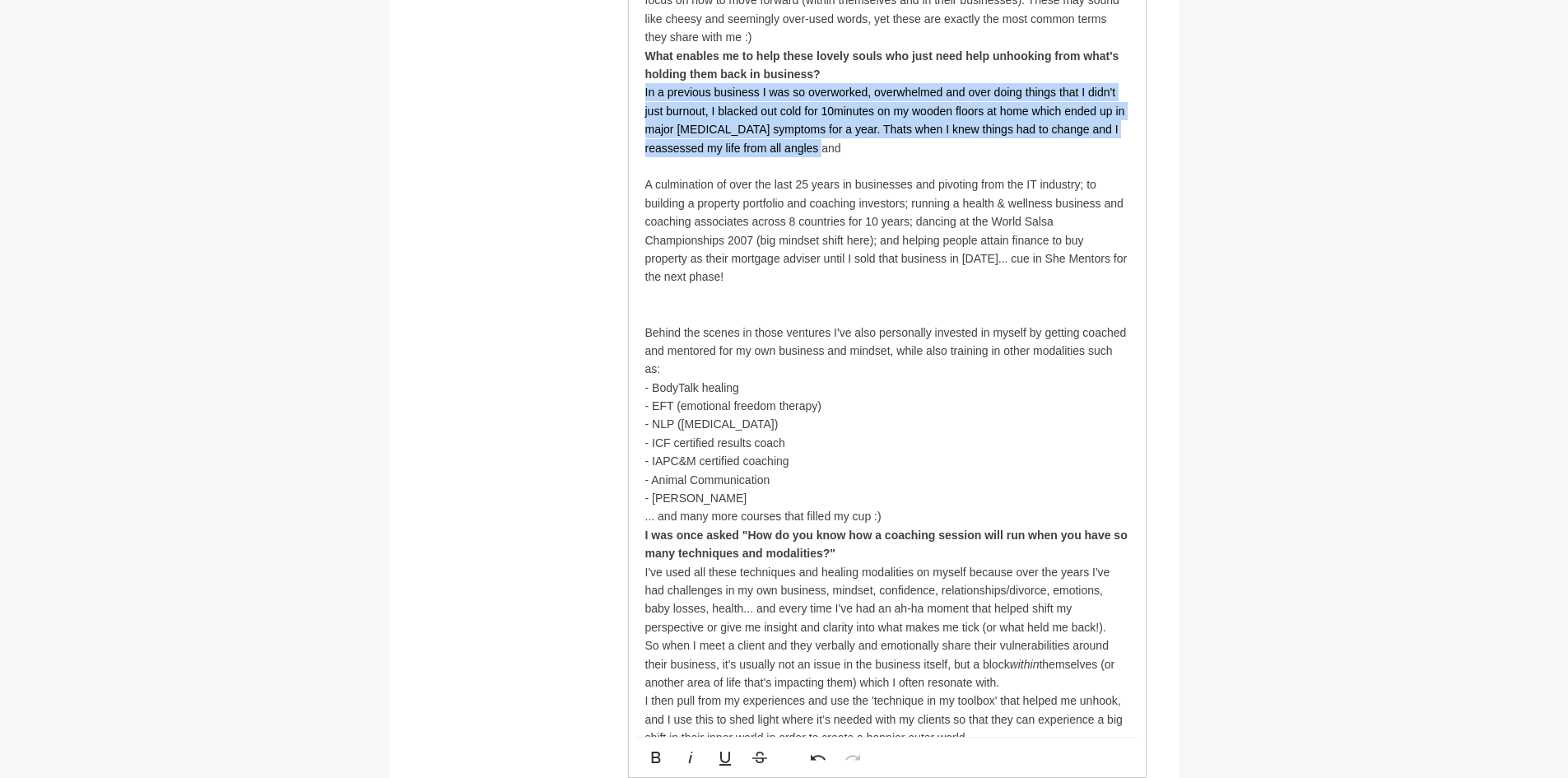 drag, startPoint x: 871, startPoint y: 137, endPoint x: 605, endPoint y: 83, distance: 271.42586 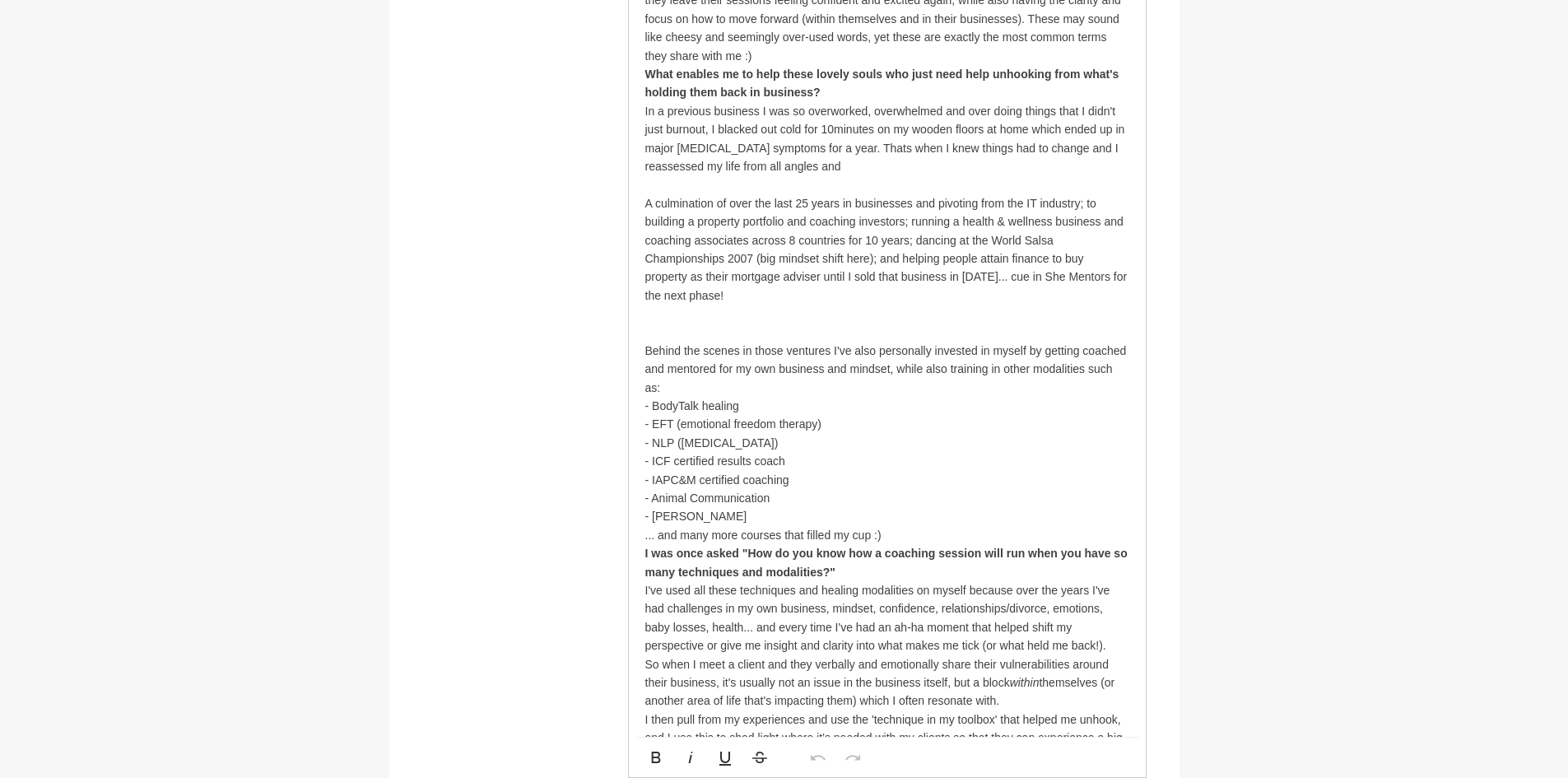 click on "In a previous business I was so overworked, overwhelmed and over doing things that I didn't just burnout, I blacked out cold for 10minutes on my wooden floors at home which ended up in major [MEDICAL_DATA] symptoms for a year. Thats when I knew things had to change and I reassessed my life from all angles and" at bounding box center (887, 139) 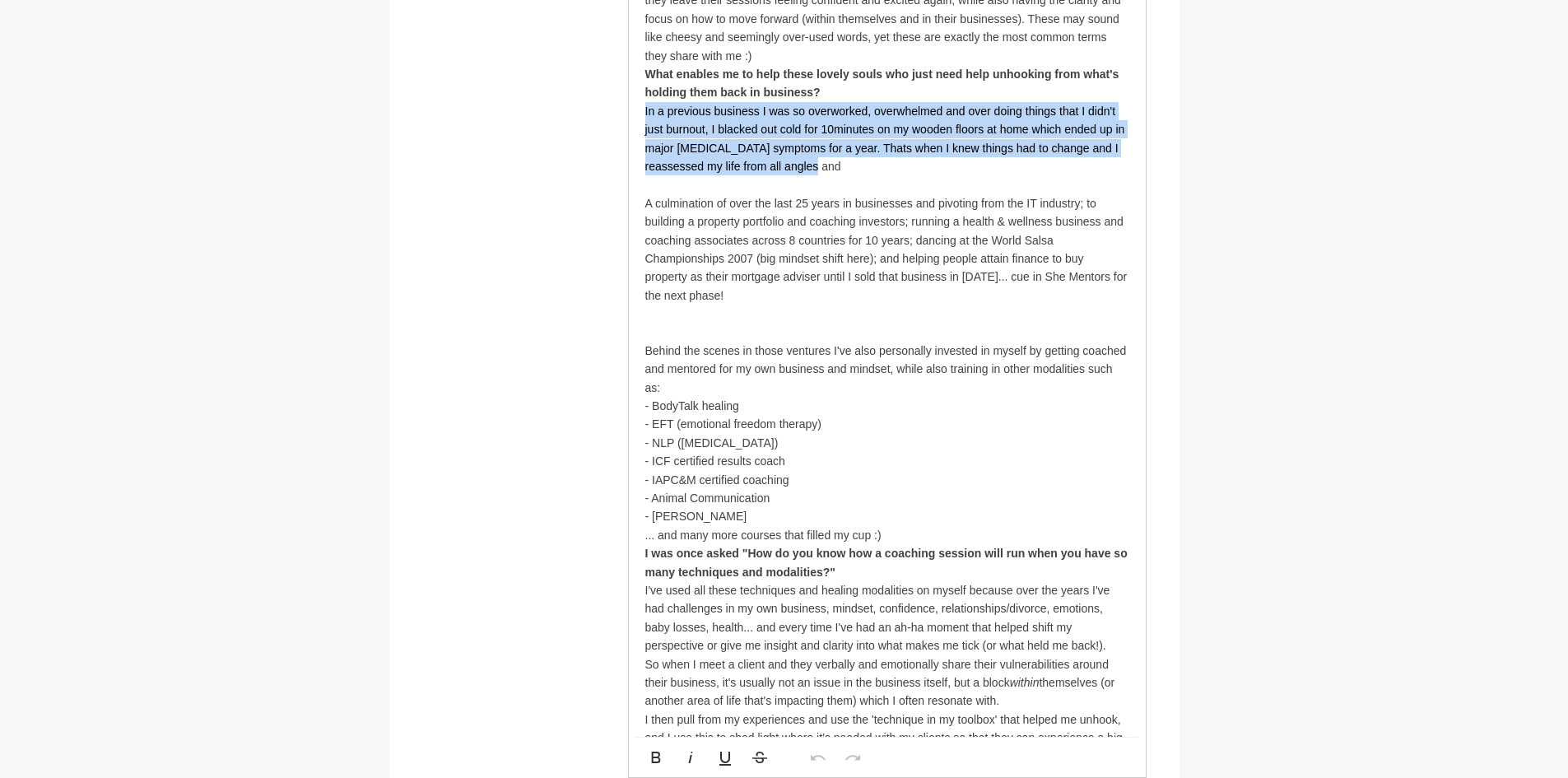 drag, startPoint x: 878, startPoint y: 145, endPoint x: 636, endPoint y: 96, distance: 246.91 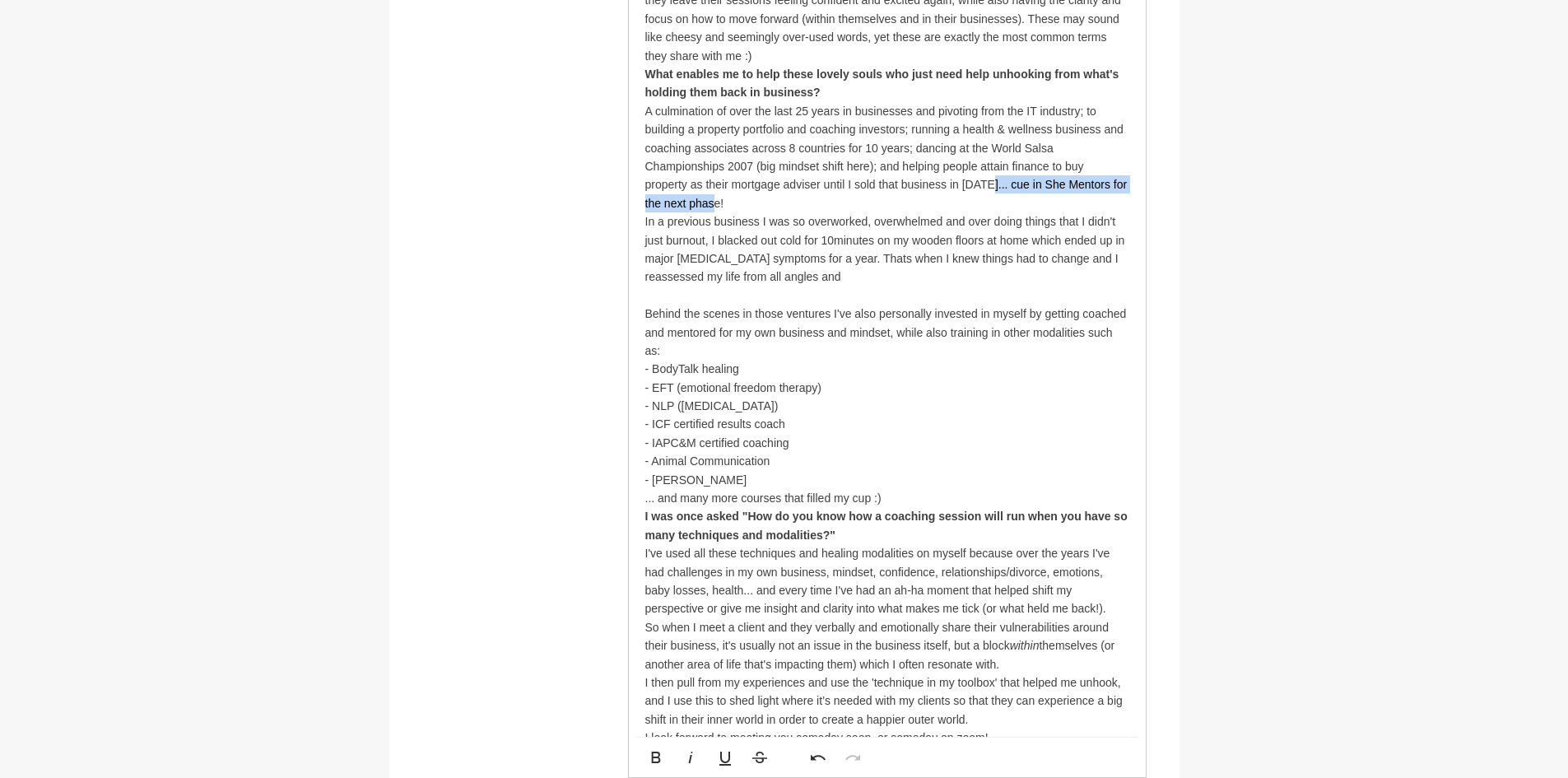 drag, startPoint x: 1002, startPoint y: 177, endPoint x: 990, endPoint y: 172, distance: 13 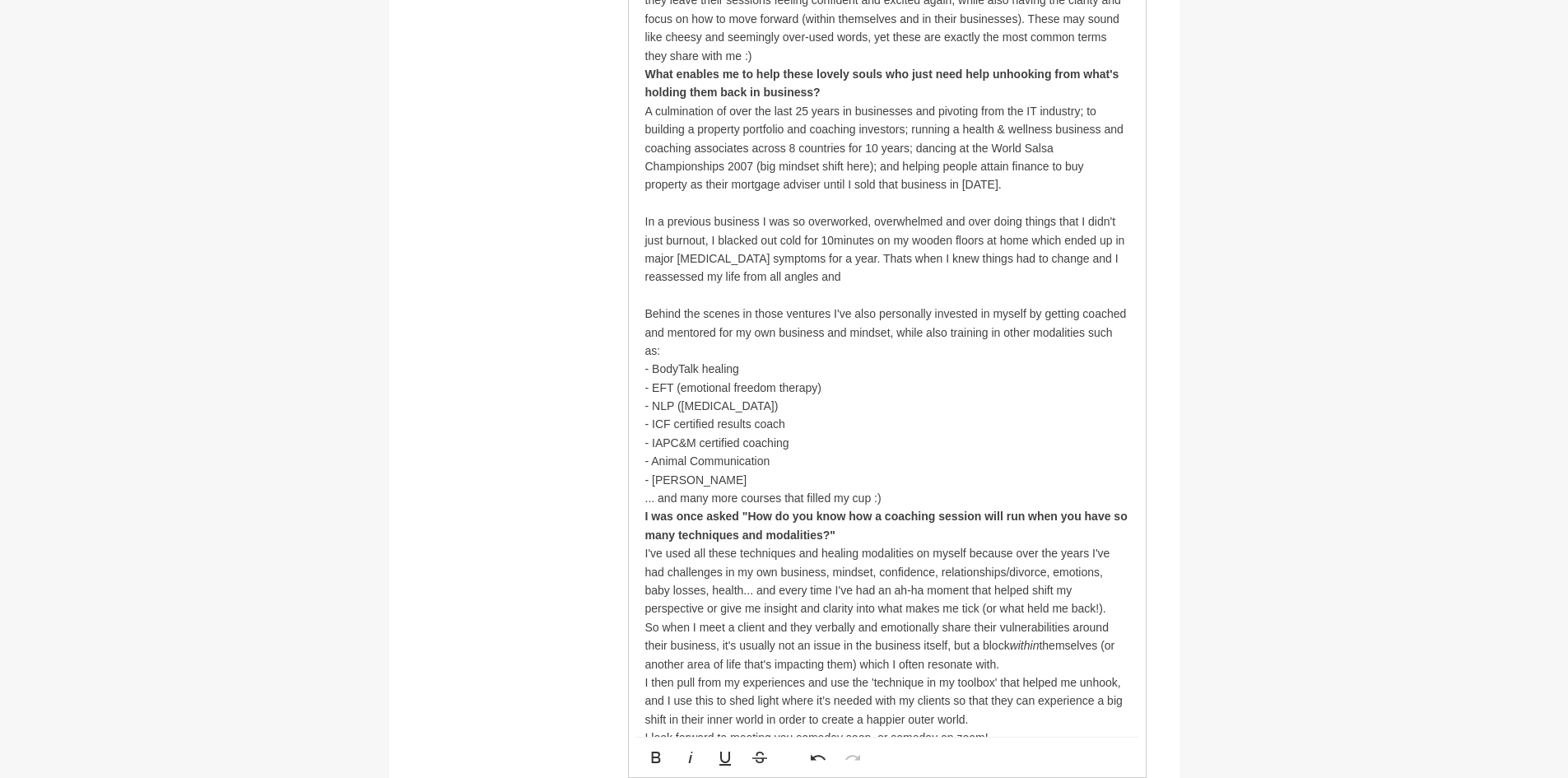 click on "In a previous business I was so overworked, overwhelmed and over doing things that I didn't just burnout, I blacked out cold for 10minutes on my wooden floors at home which ended up in major [MEDICAL_DATA] symptoms for a year. Thats when I knew things had to change and I reassessed my life from all angles and" at bounding box center (887, 249) 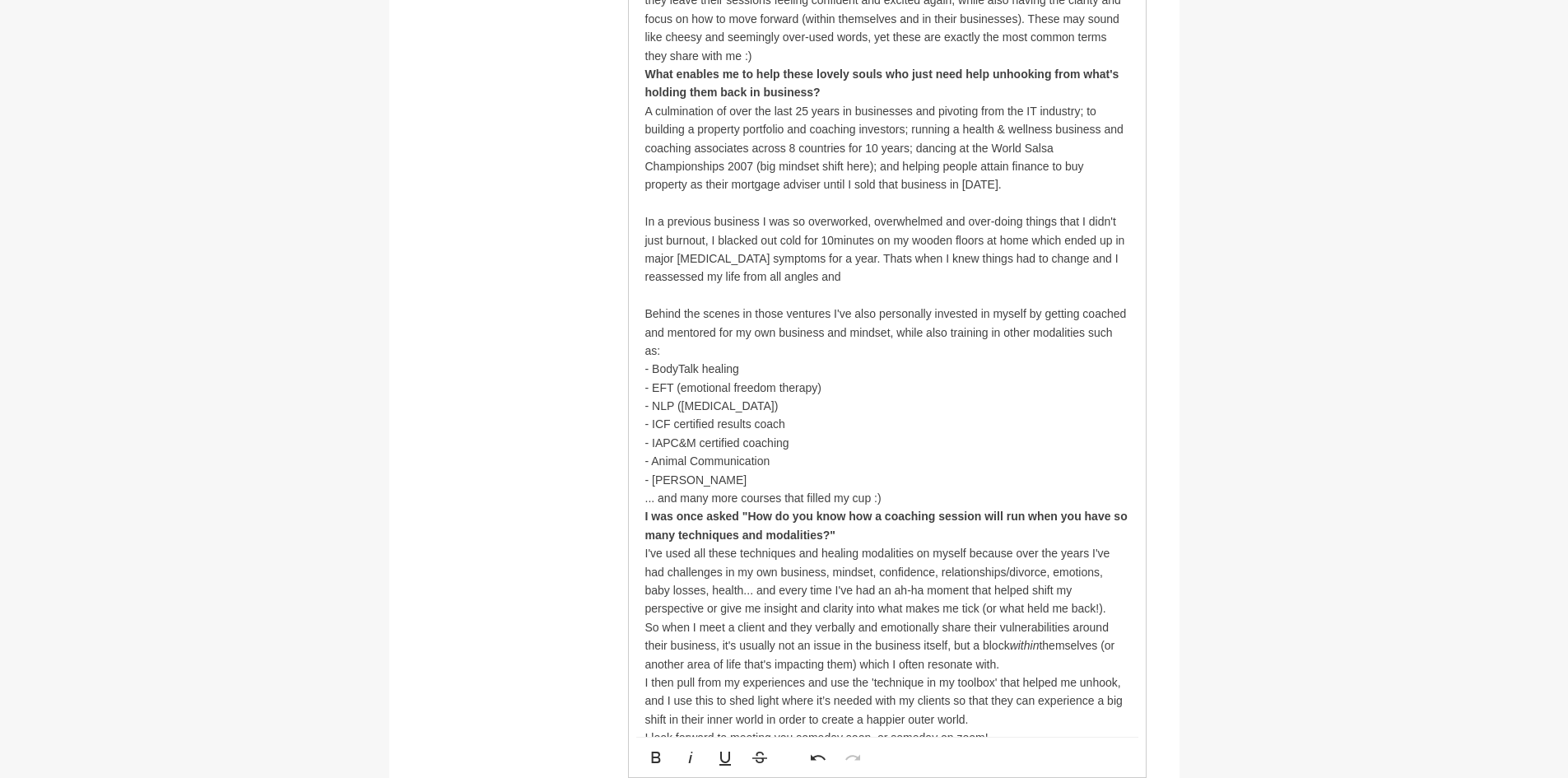 click on "In a previous business I was so overworked, overwhelmed and over-doing things that I didn't just burnout, I blacked out cold for 10minutes on my wooden floors at home which ended up in major [MEDICAL_DATA] symptoms for a year. Thats when I knew things had to change and I reassessed my life from all angles and" at bounding box center [887, 249] 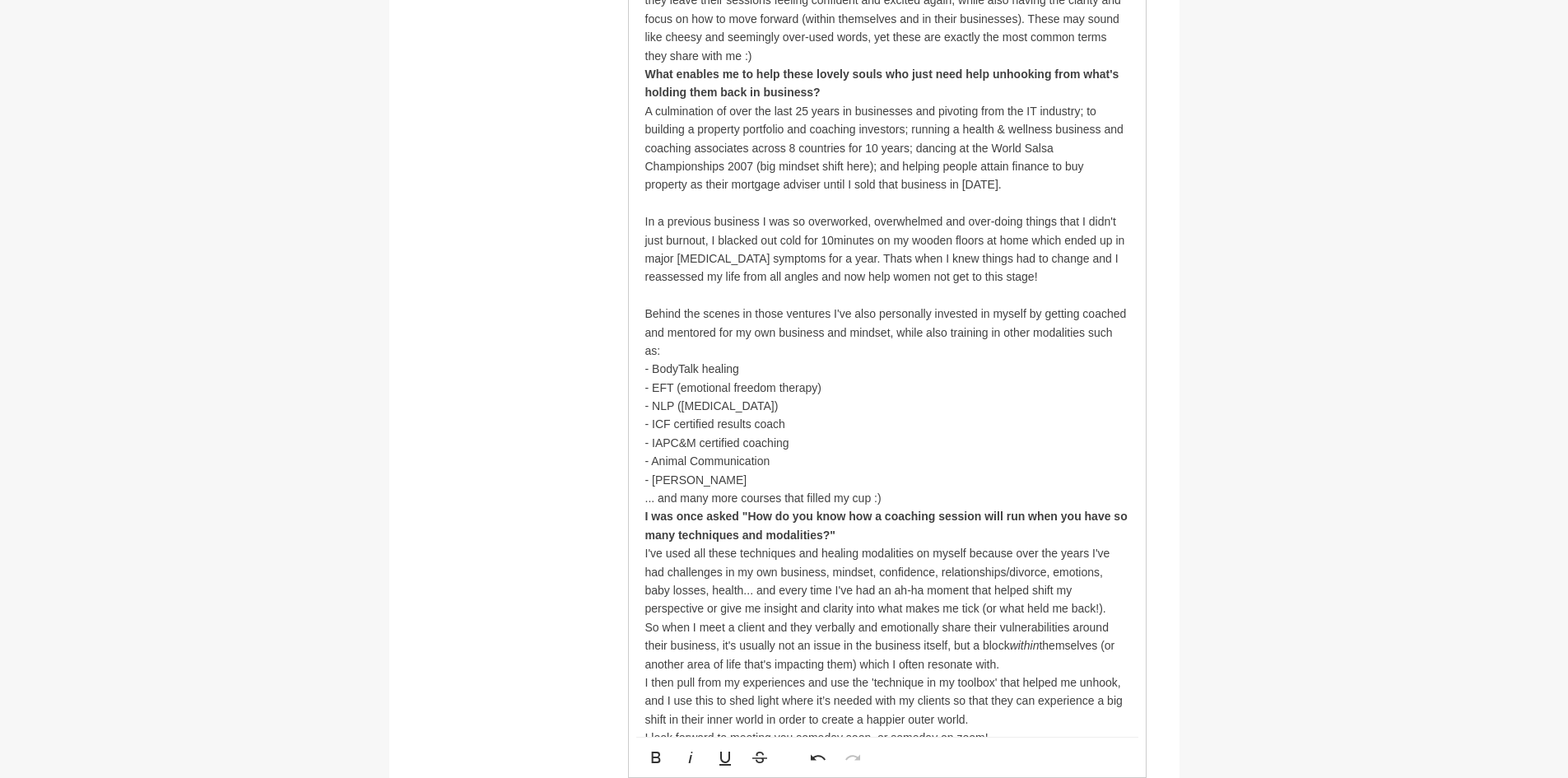 click on "In a previous business I was so overworked, overwhelmed and over-doing things that I didn't just burnout, I blacked out cold for 10minutes on my wooden floors at home which ended up in major [MEDICAL_DATA] symptoms for a year. Thats when I knew things had to change and I reassessed my life from all angles and now help women not get to this stage!" at bounding box center (887, 249) 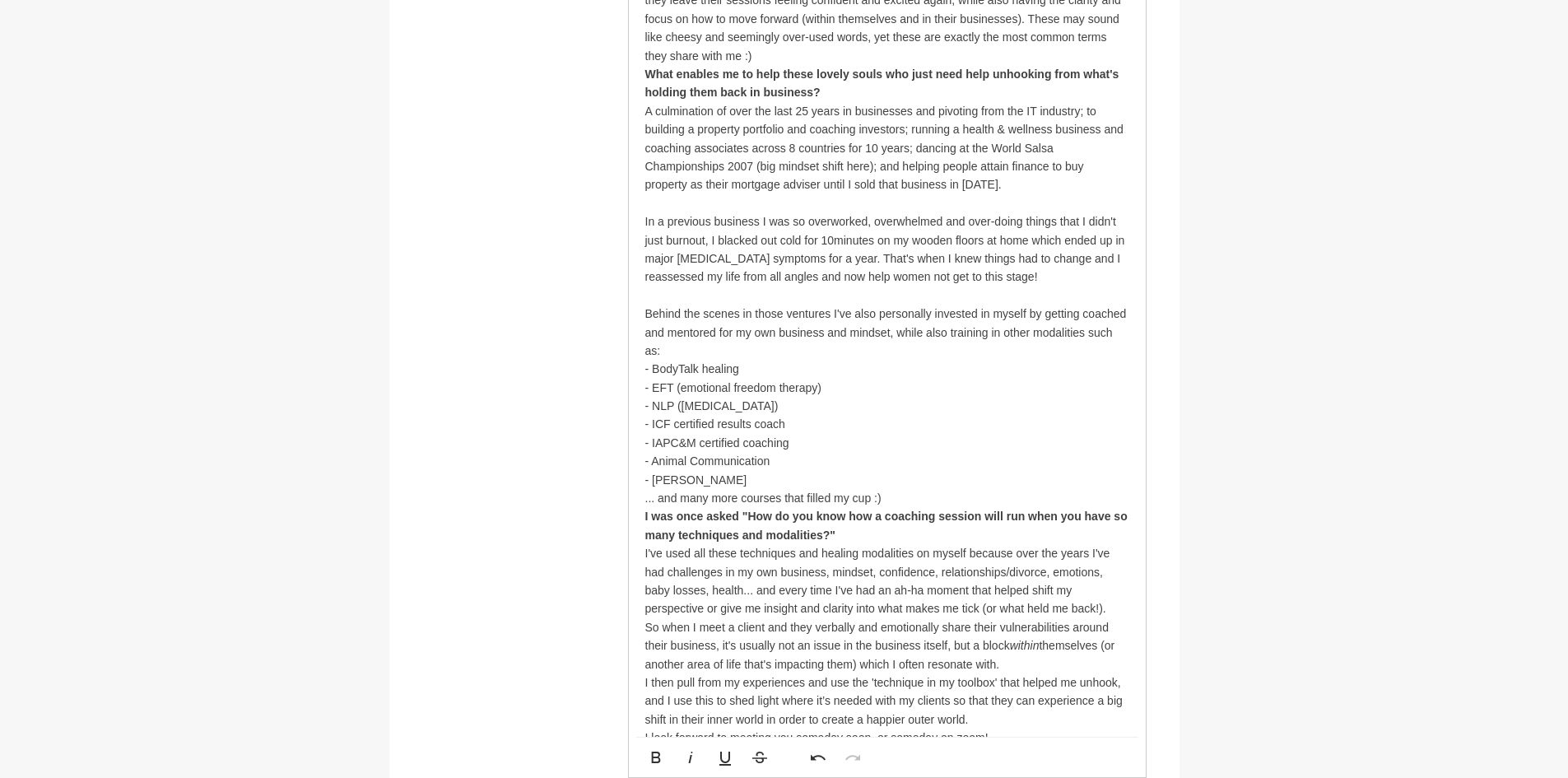 click on "In a previous business I was so overworked, overwhelmed and over-doing things that I didn't just burnout, I blacked out cold for 10minutes on my wooden floors at home which ended up in major [MEDICAL_DATA] symptoms for a year. That's when I knew things had to change and I reassessed my life from all angles and now help women not get to this stage!" at bounding box center [887, 249] 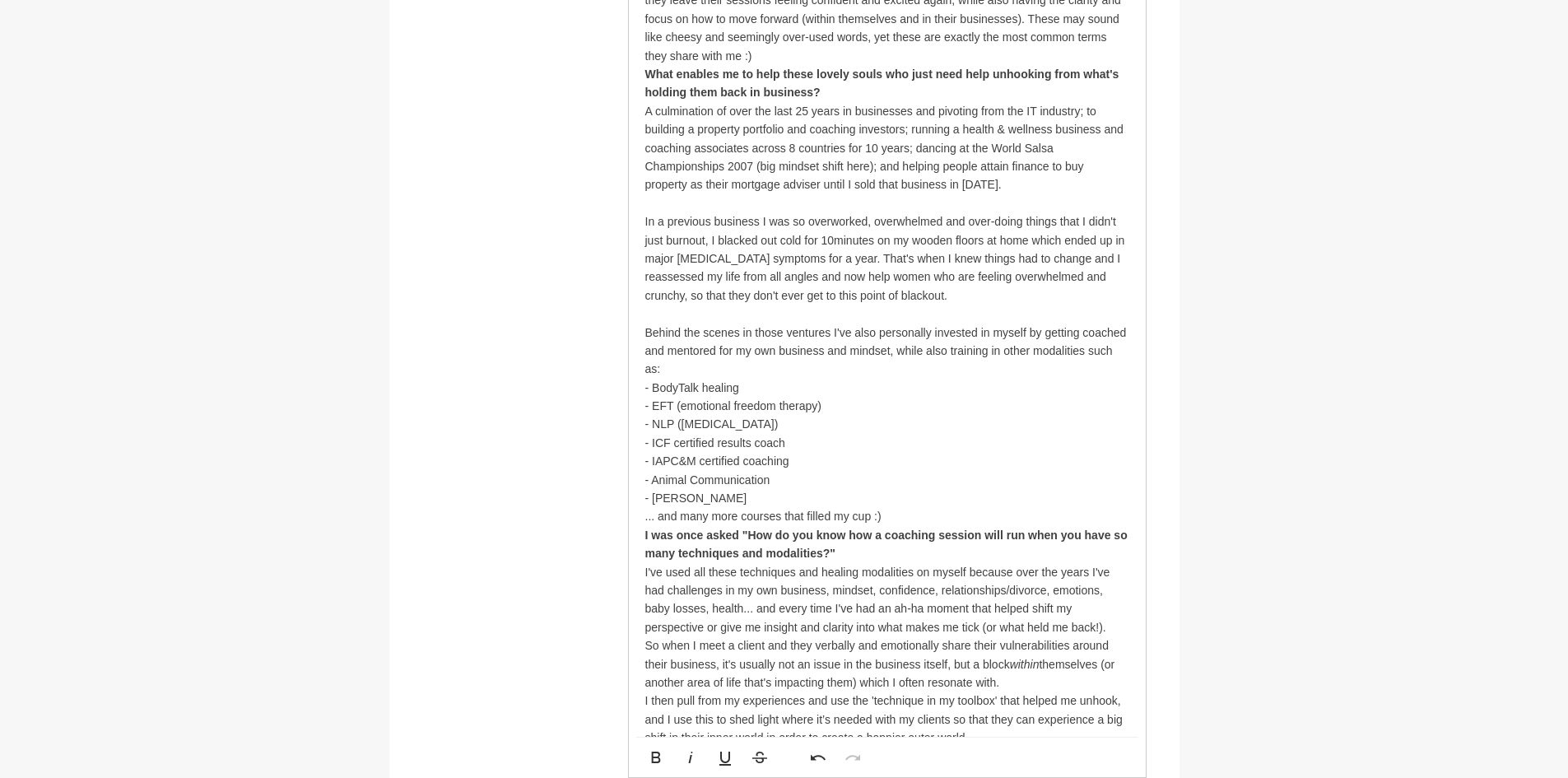 click on "Behind the scenes in those ventures I've also personally invested in myself by getting coached and mentored for my own business and mindset, while also training in other modalities such as:" at bounding box center [887, 351] 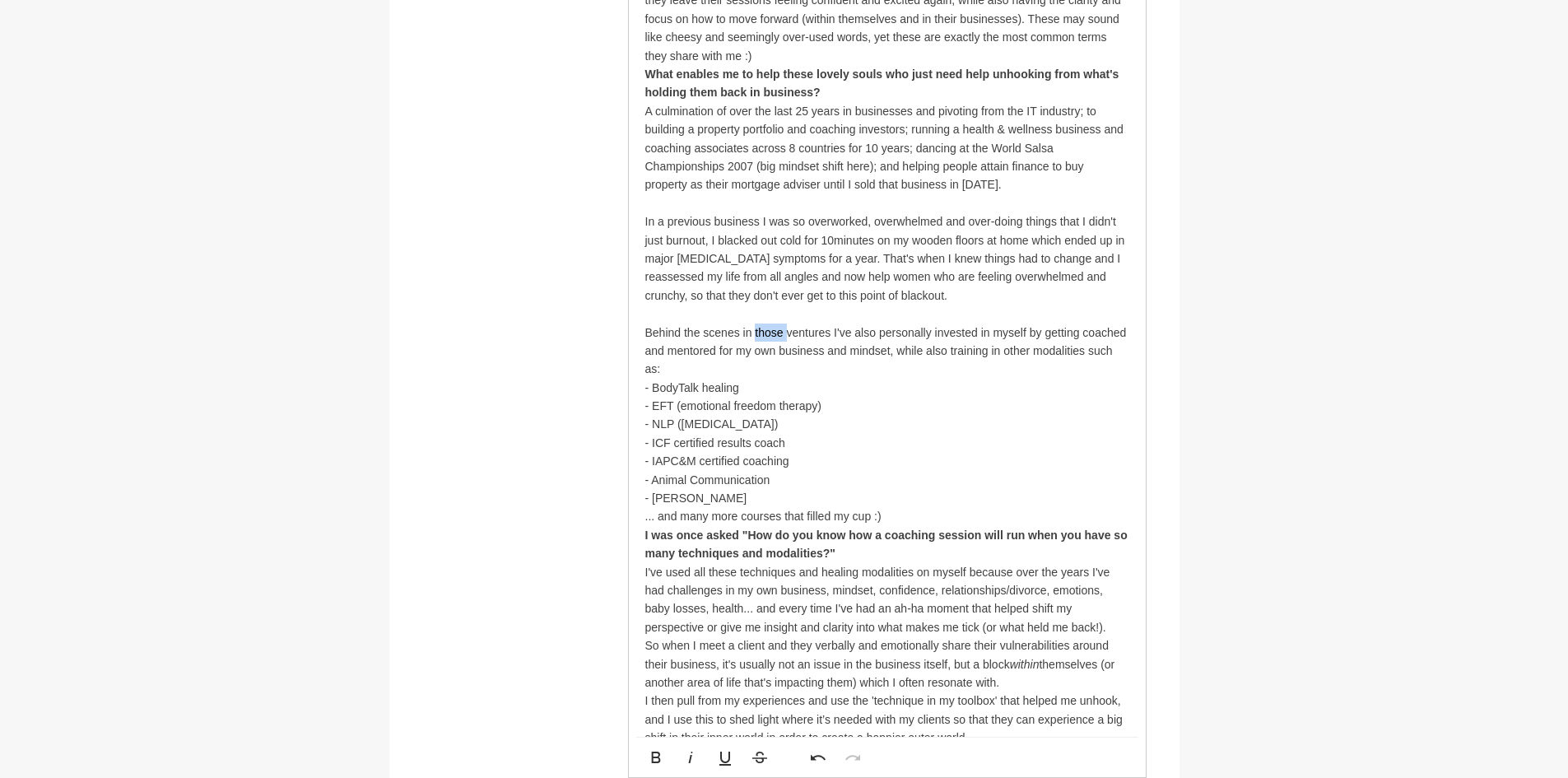 click on "Behind the scenes in those ventures I've also personally invested in myself by getting coached and mentored for my own business and mindset, while also training in other modalities such as:" at bounding box center [887, 351] 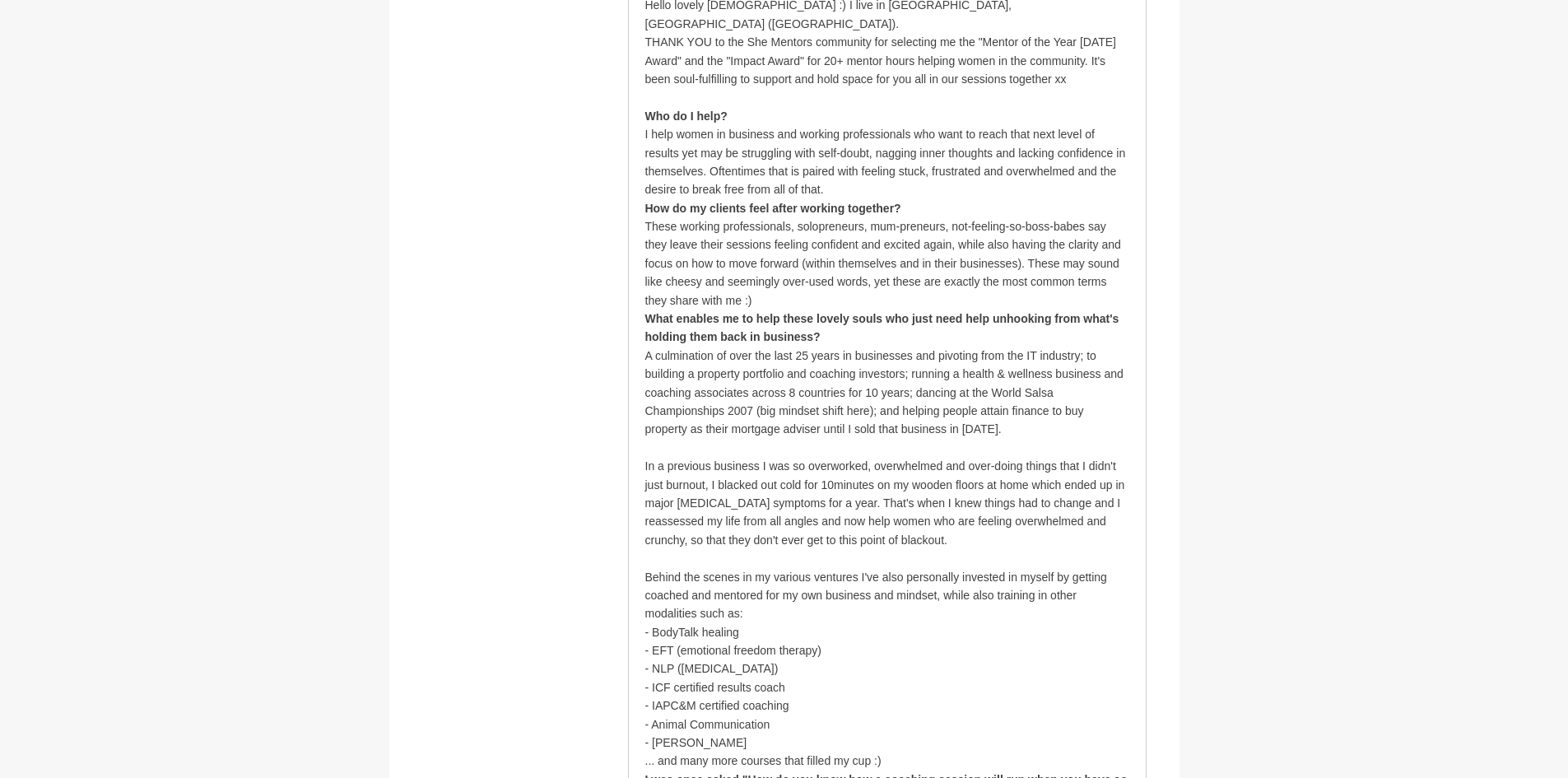 scroll, scrollTop: 906, scrollLeft: 0, axis: vertical 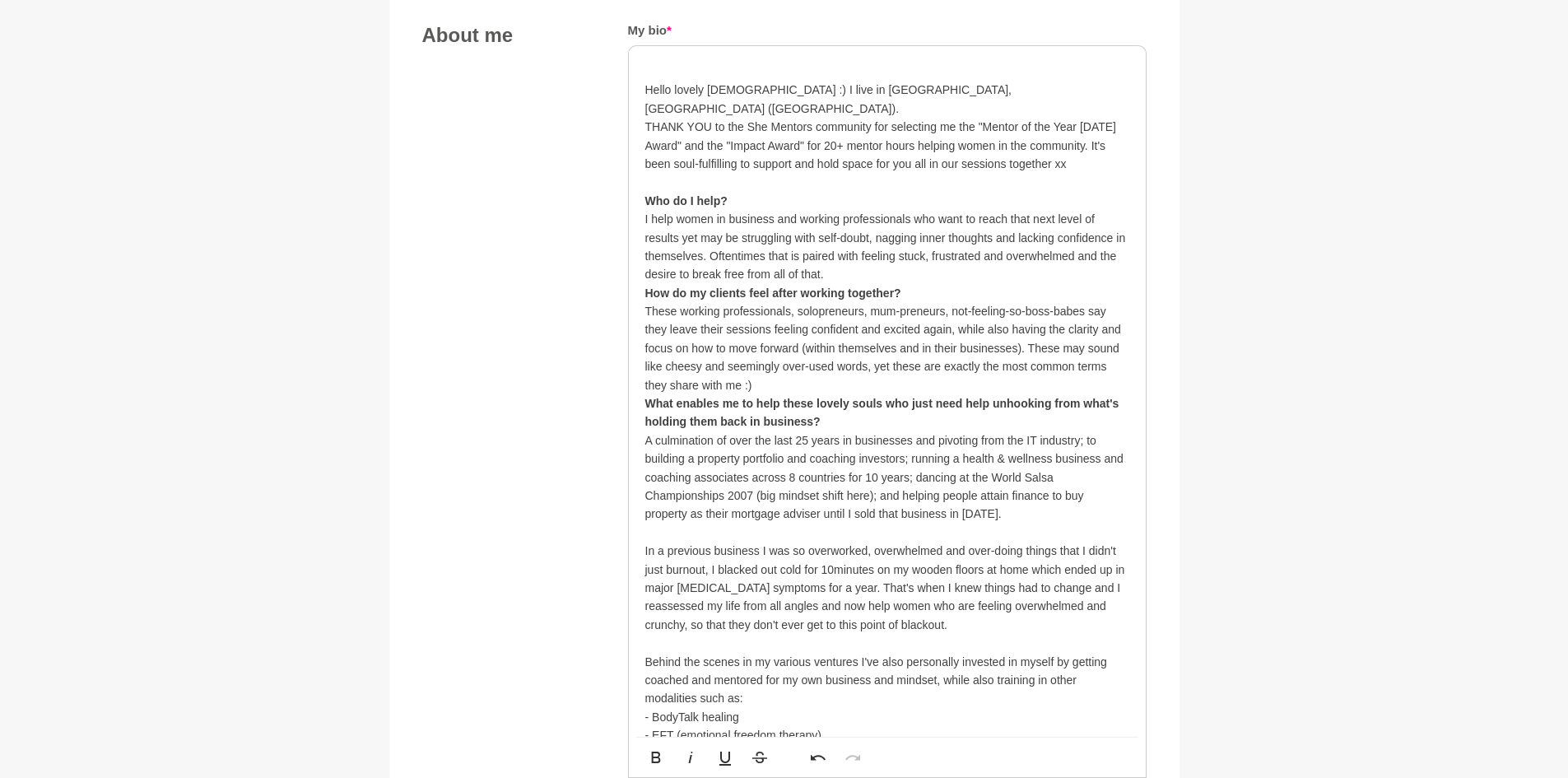 click at bounding box center (887, 533) 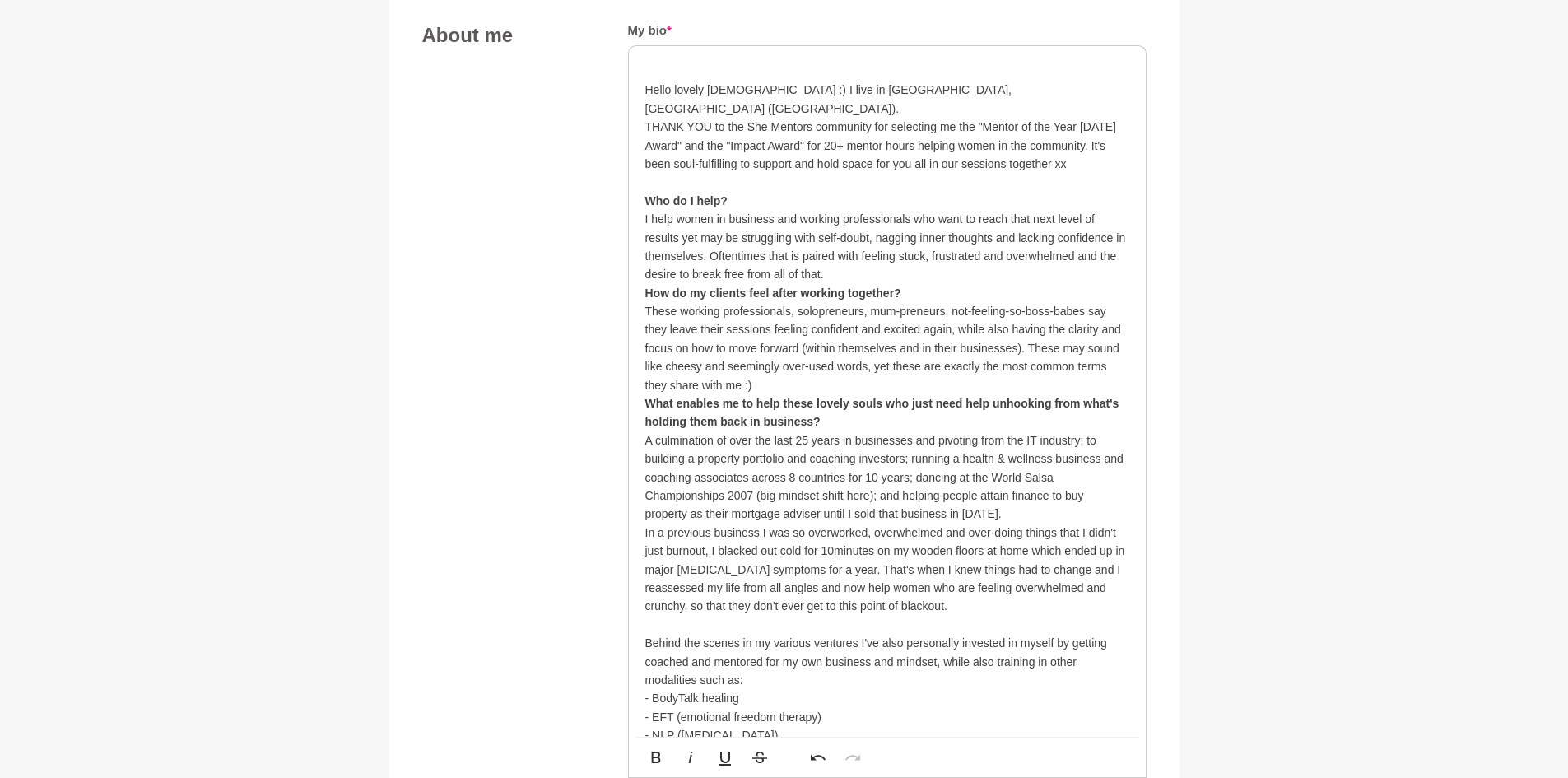 click at bounding box center [887, 625] 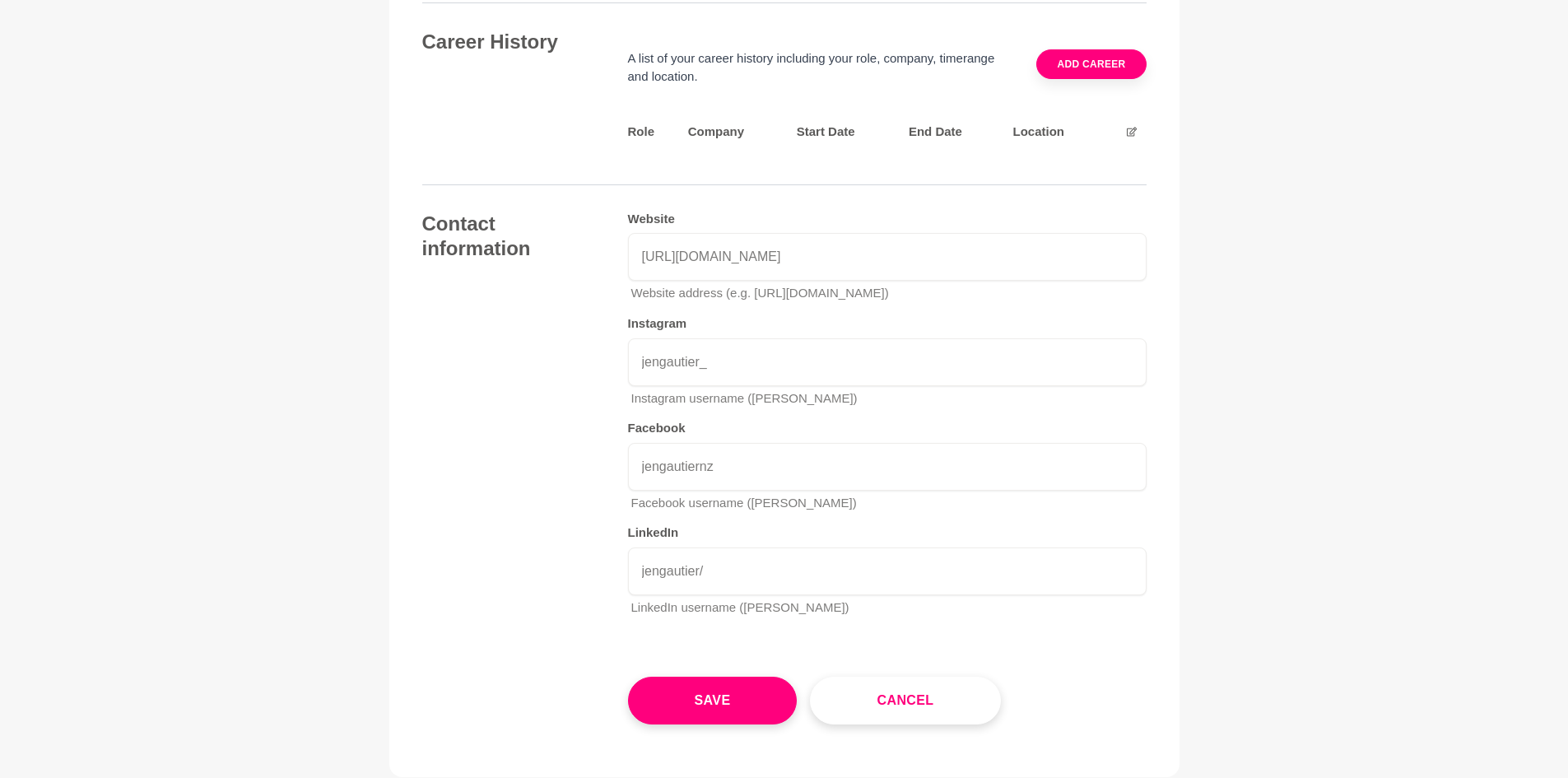 scroll, scrollTop: 3292, scrollLeft: 0, axis: vertical 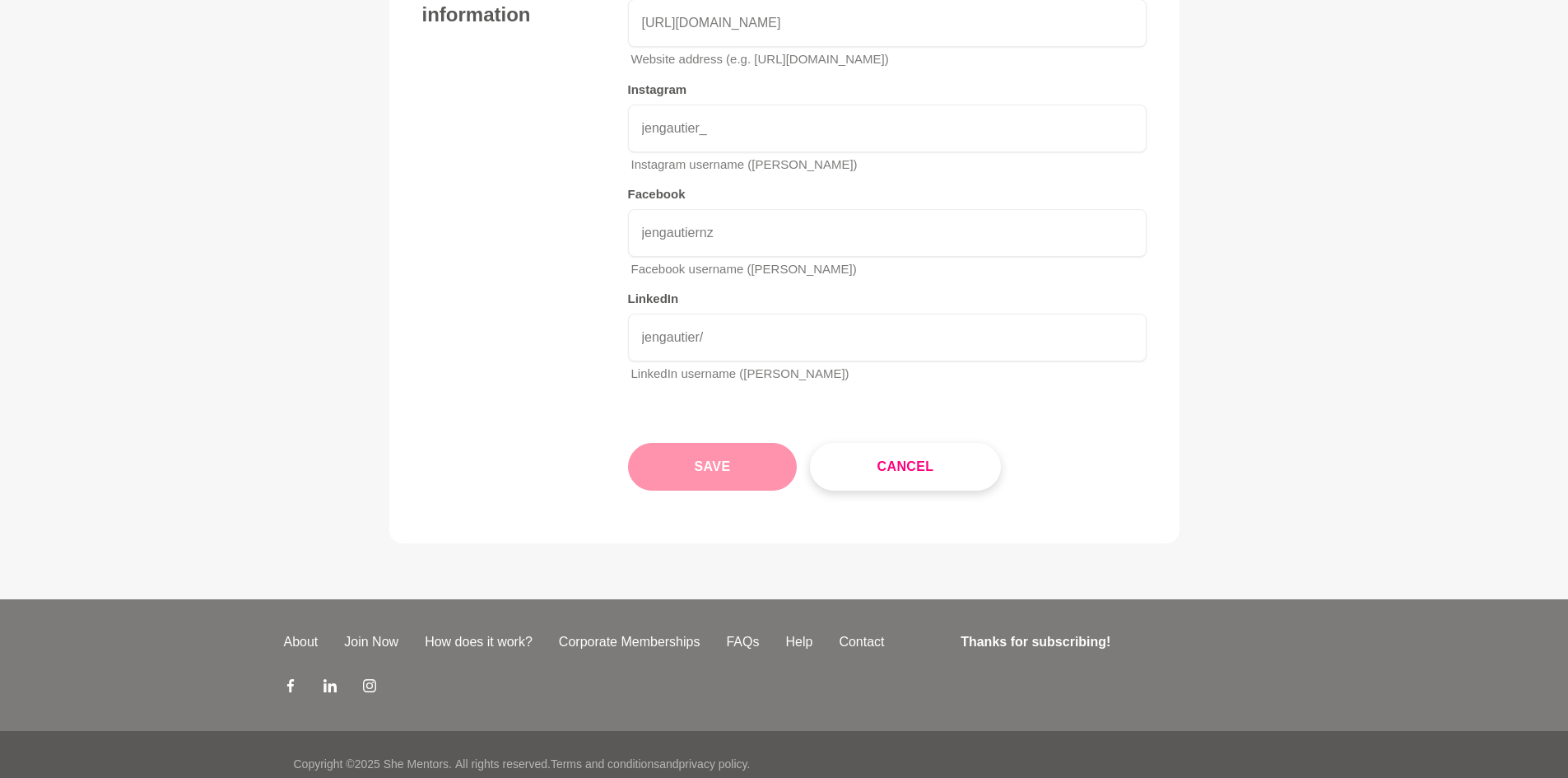 click on "Save" at bounding box center (713, 467) 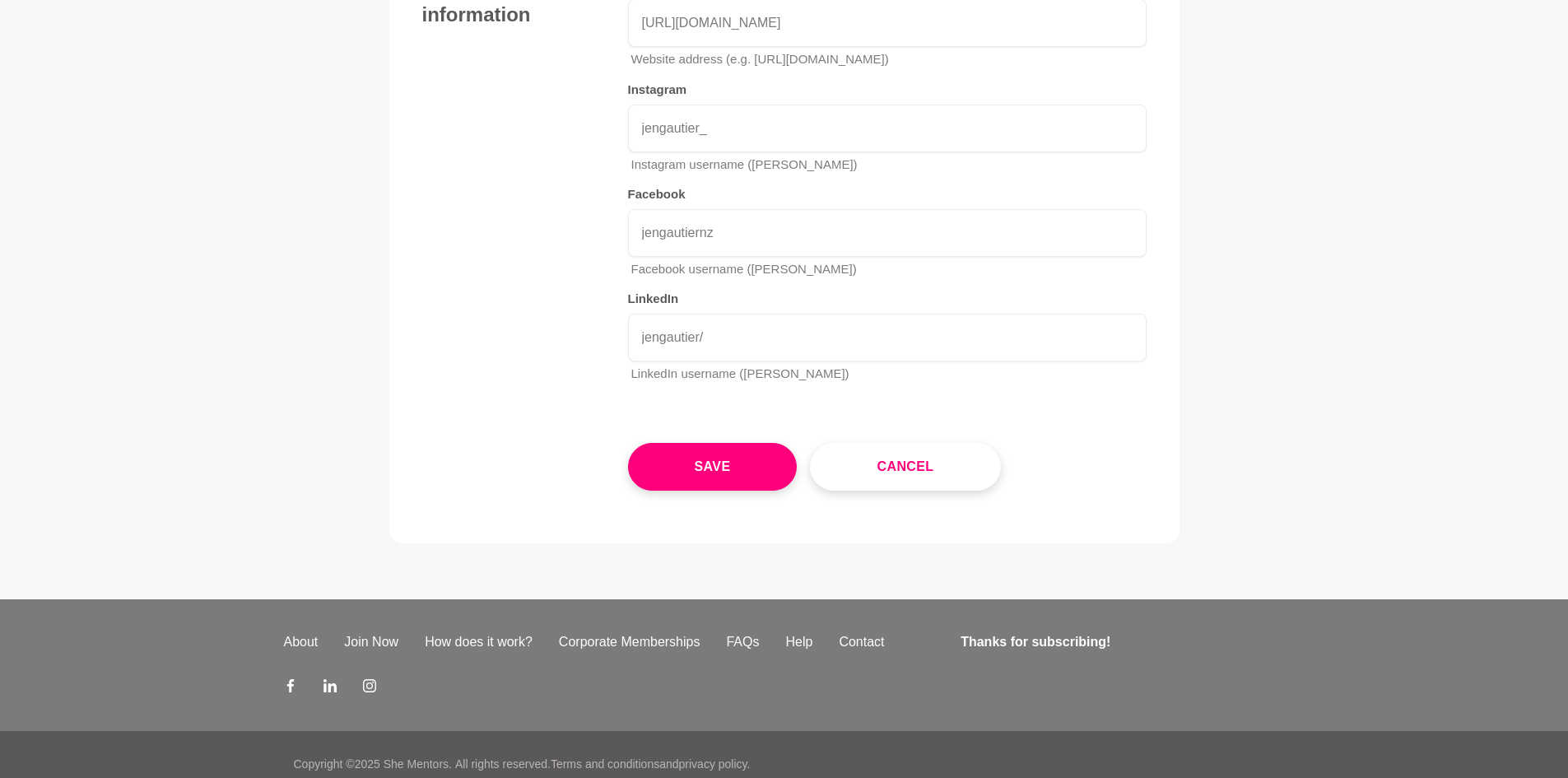 scroll, scrollTop: 0, scrollLeft: 0, axis: both 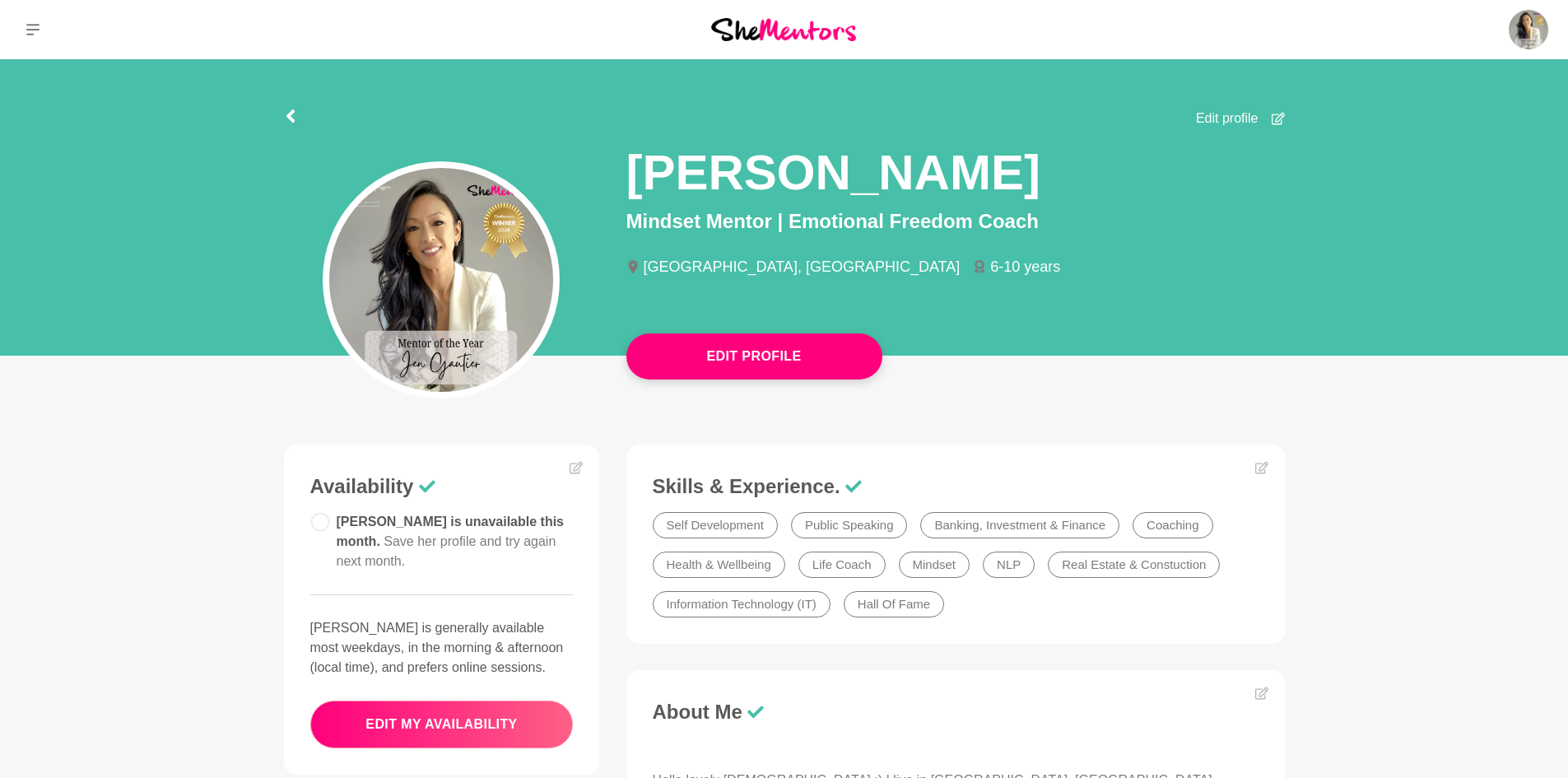 click on "edit my availability" at bounding box center [442, 724] 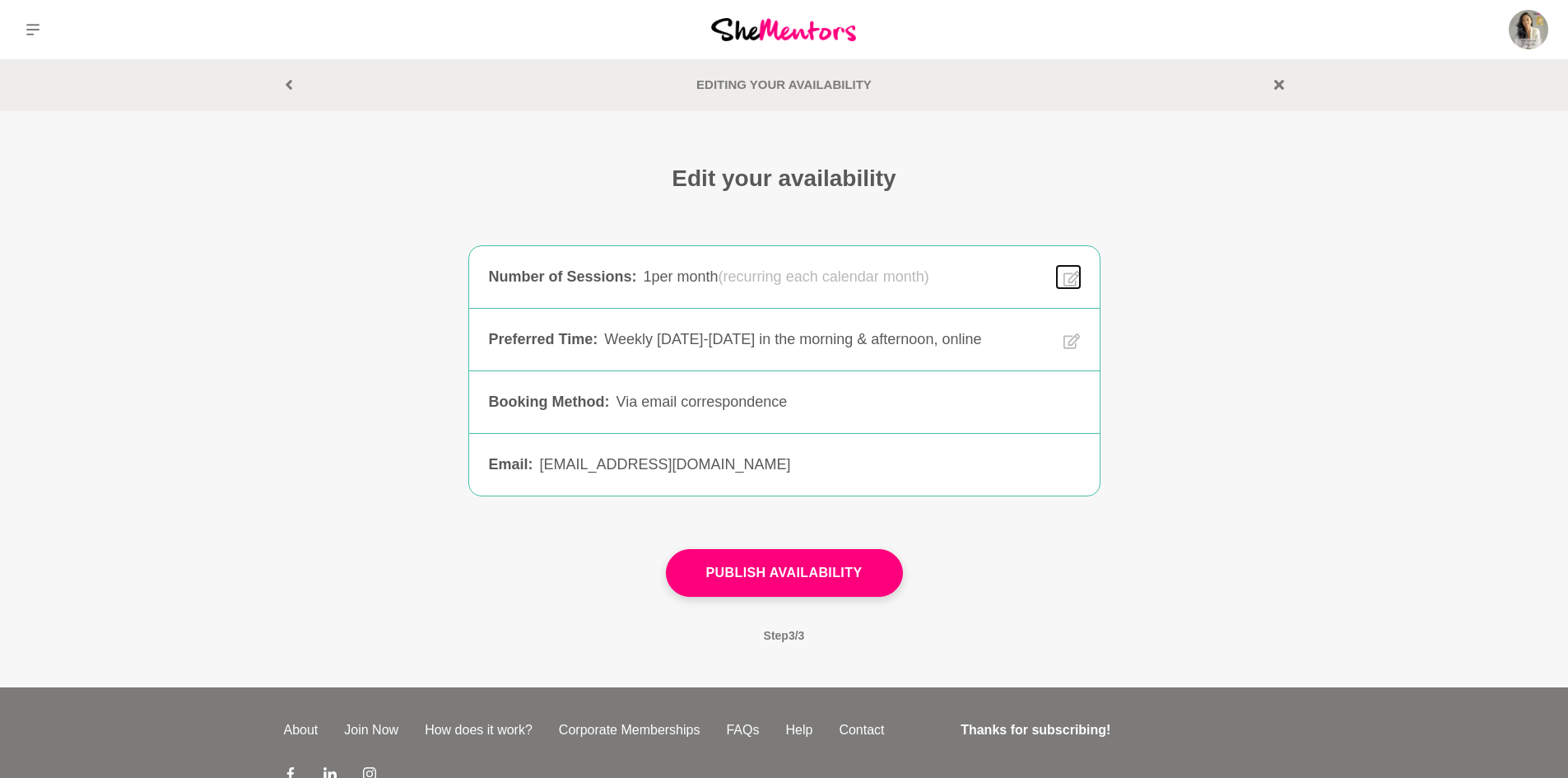 click 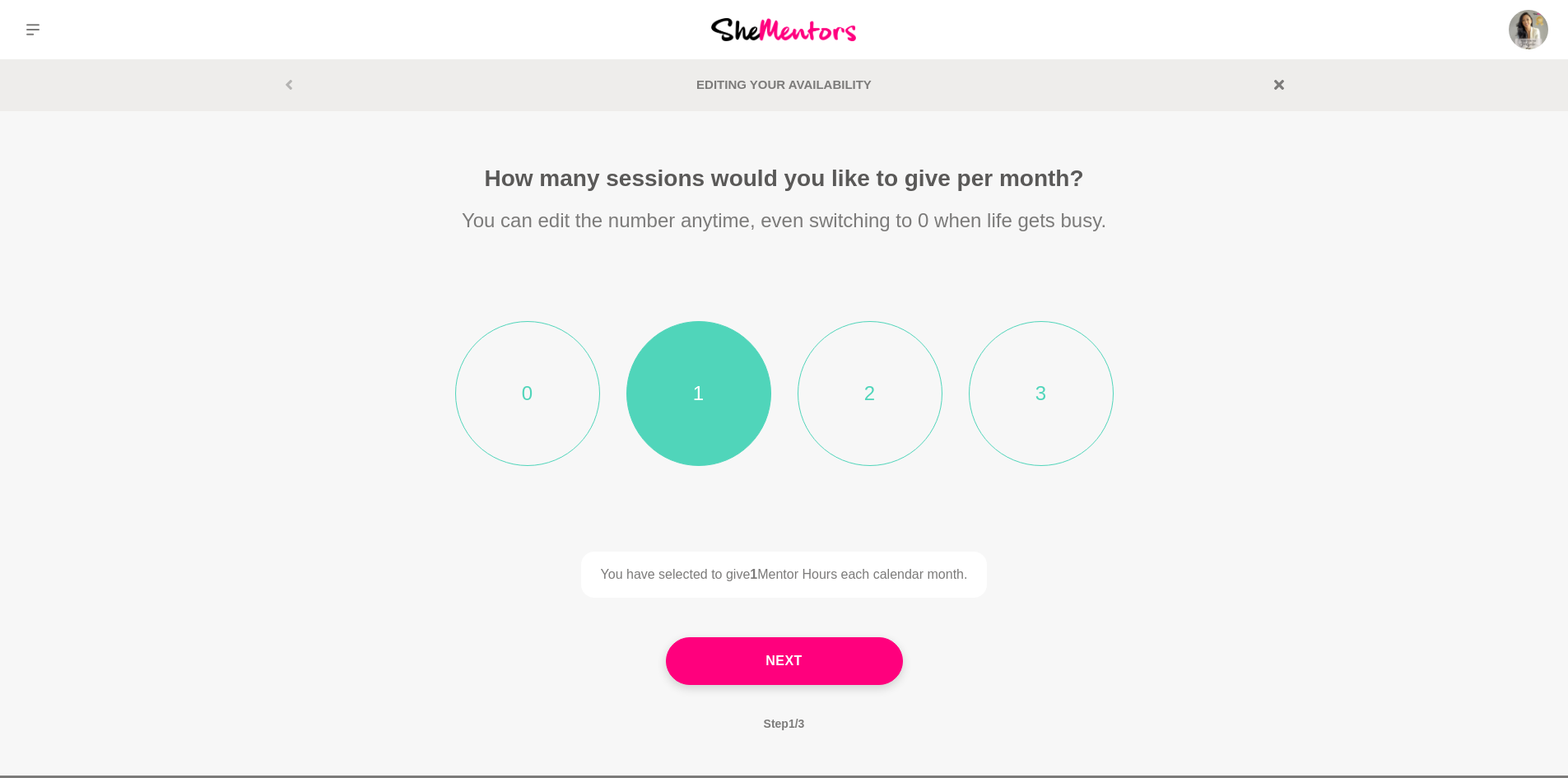 click on "0 1 2 3" at bounding box center [784, 394] 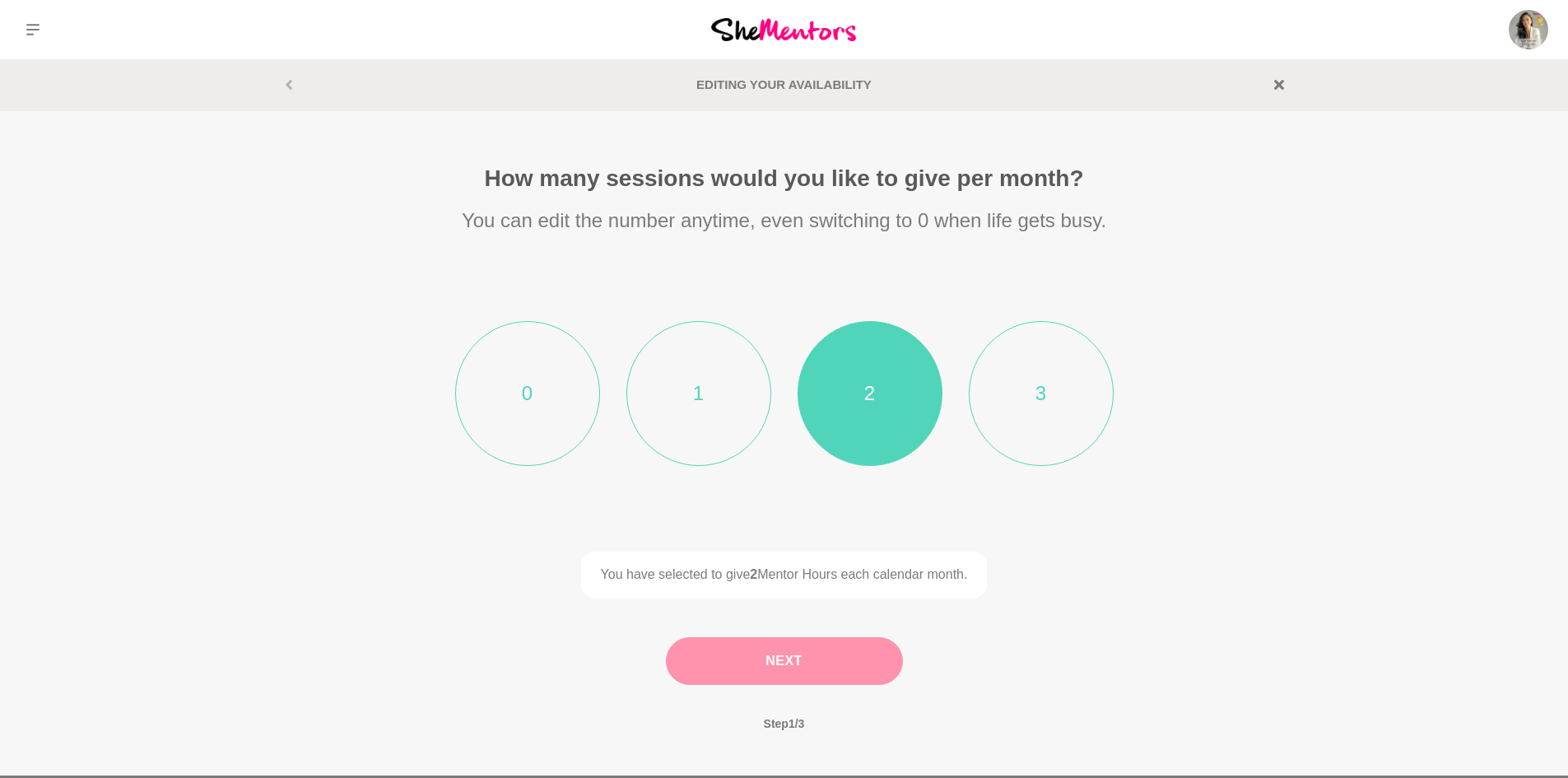 click on "Next" at bounding box center (784, 661) 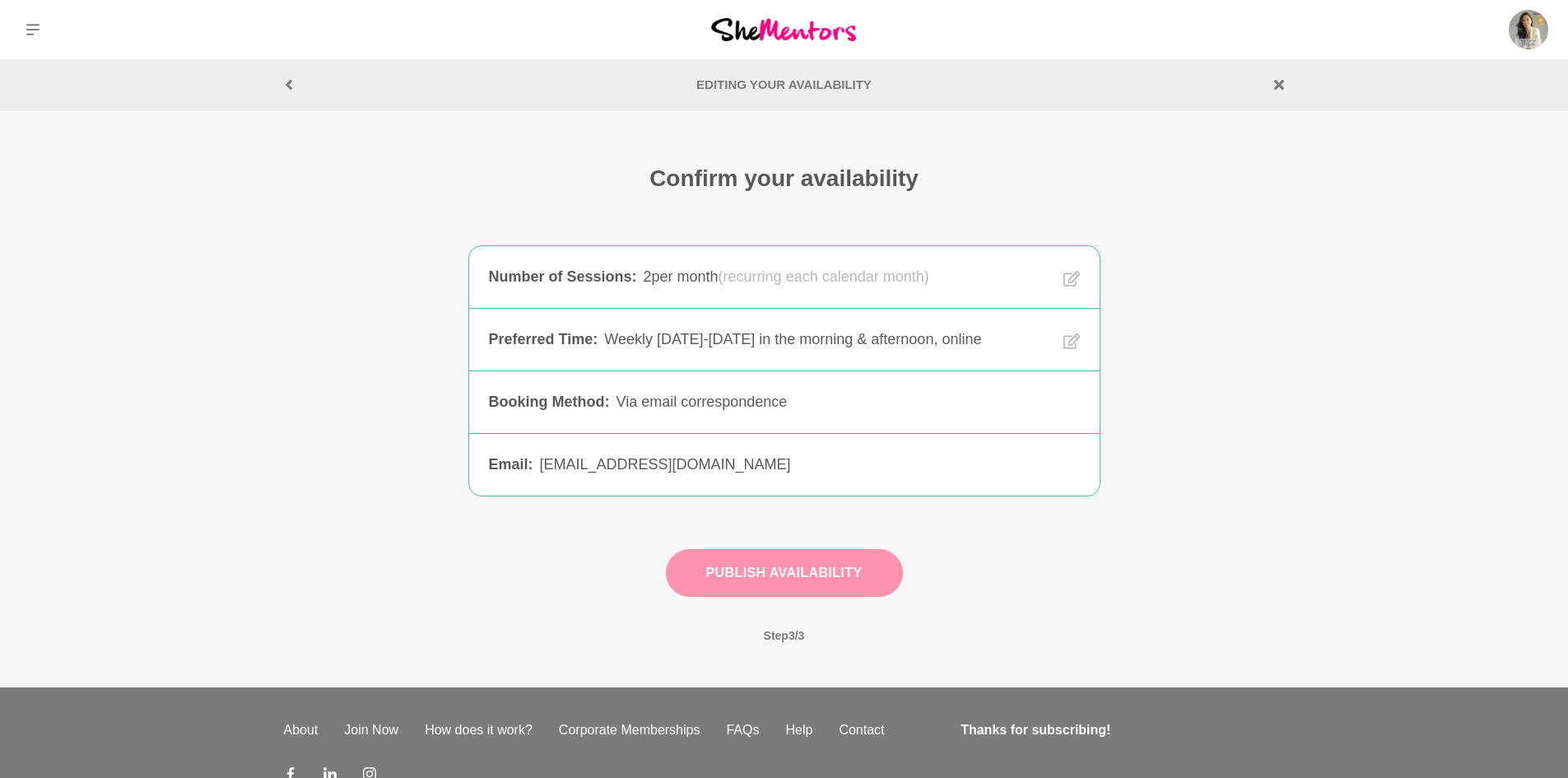 click on "Publish Availability" at bounding box center [784, 573] 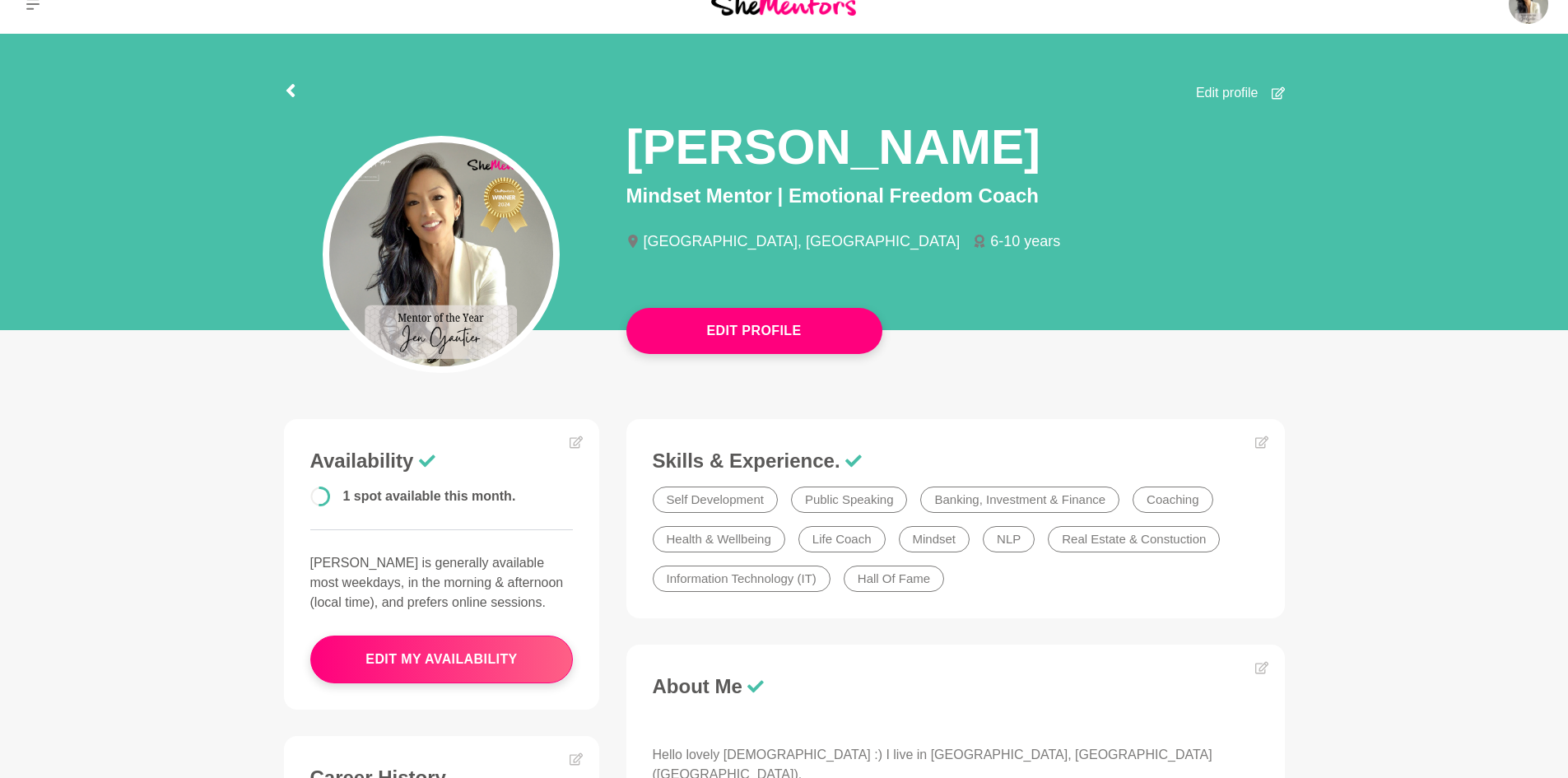 scroll, scrollTop: 0, scrollLeft: 0, axis: both 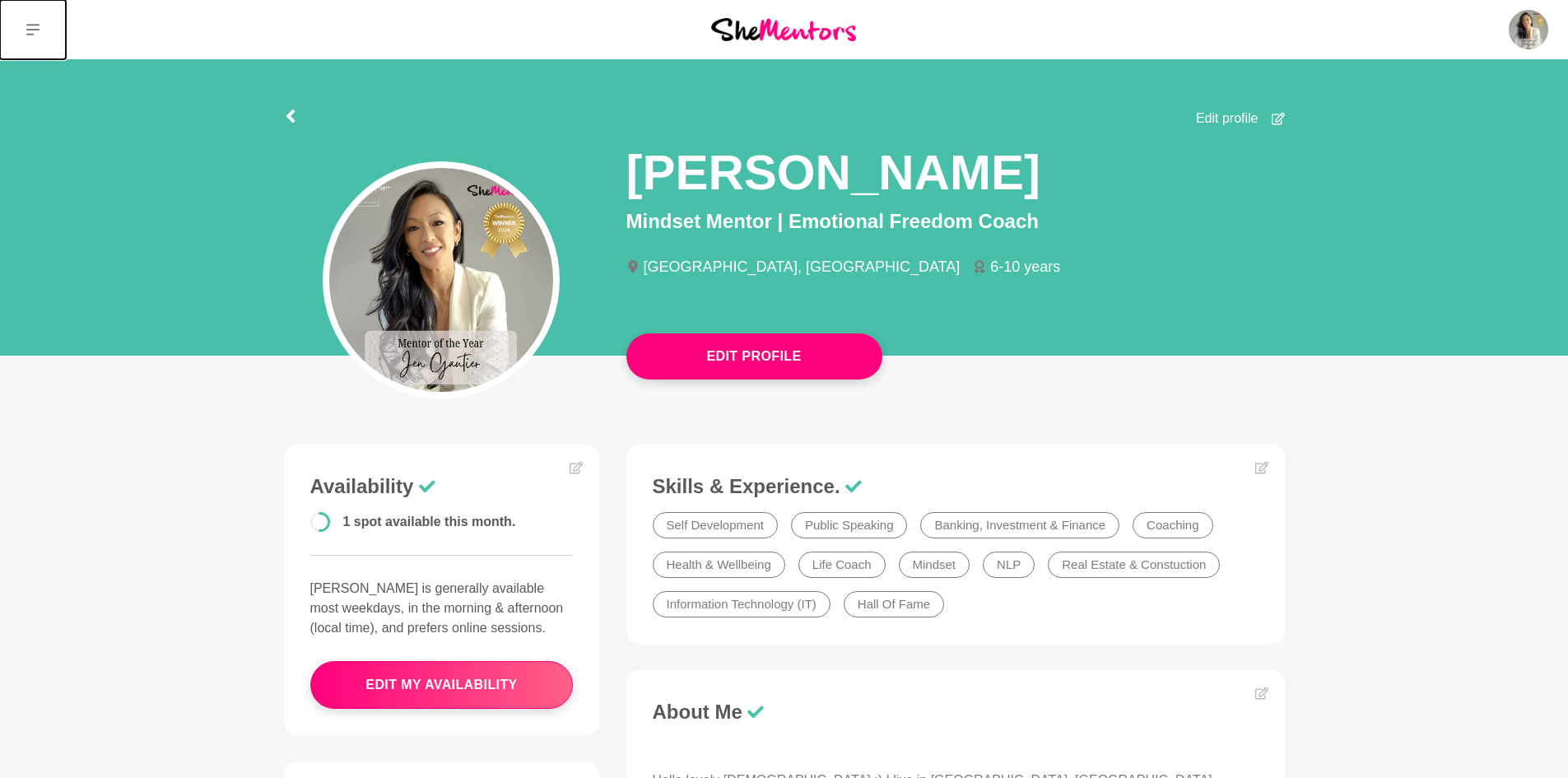 click 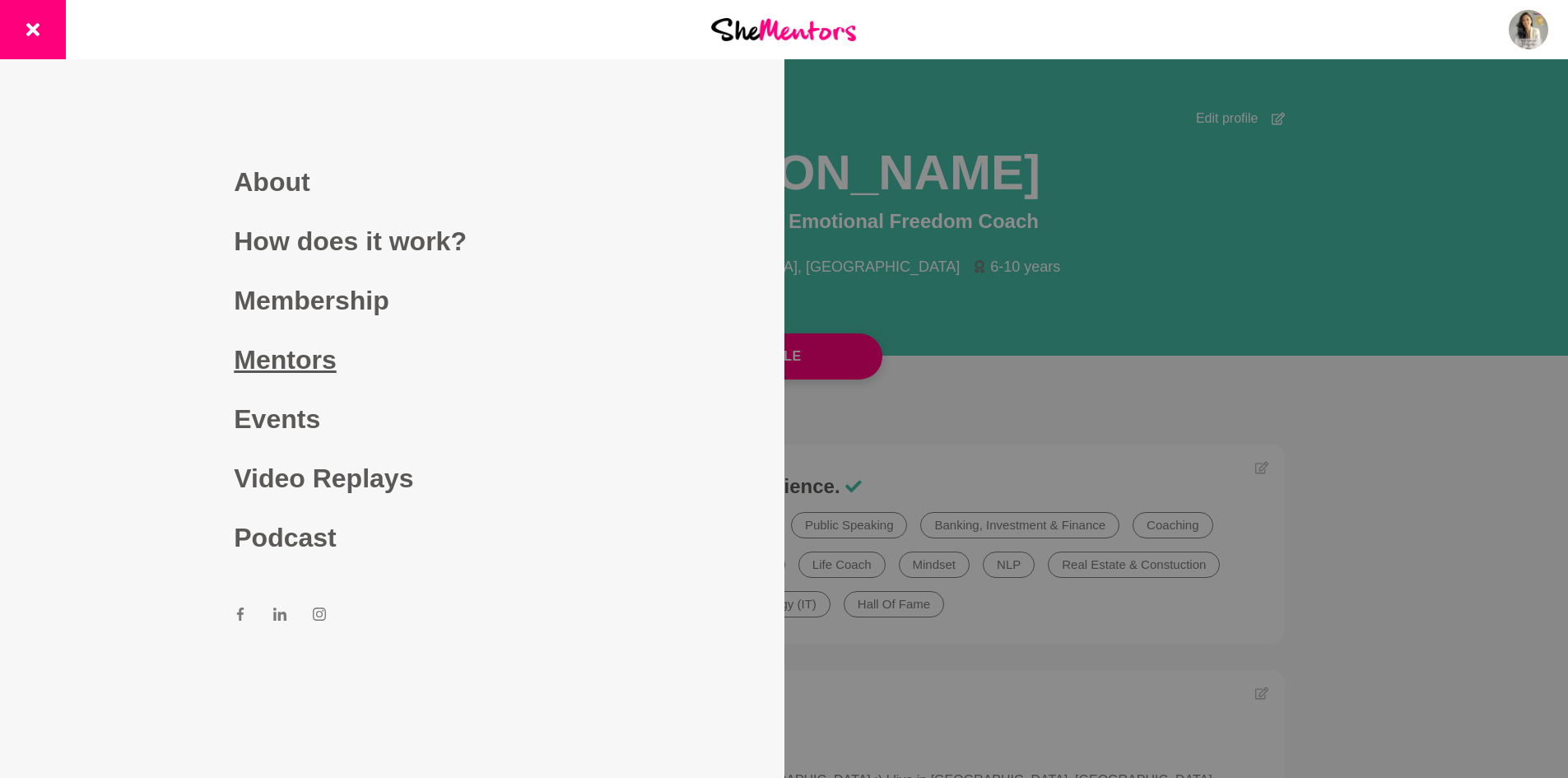 click on "Mentors" at bounding box center (392, 360) 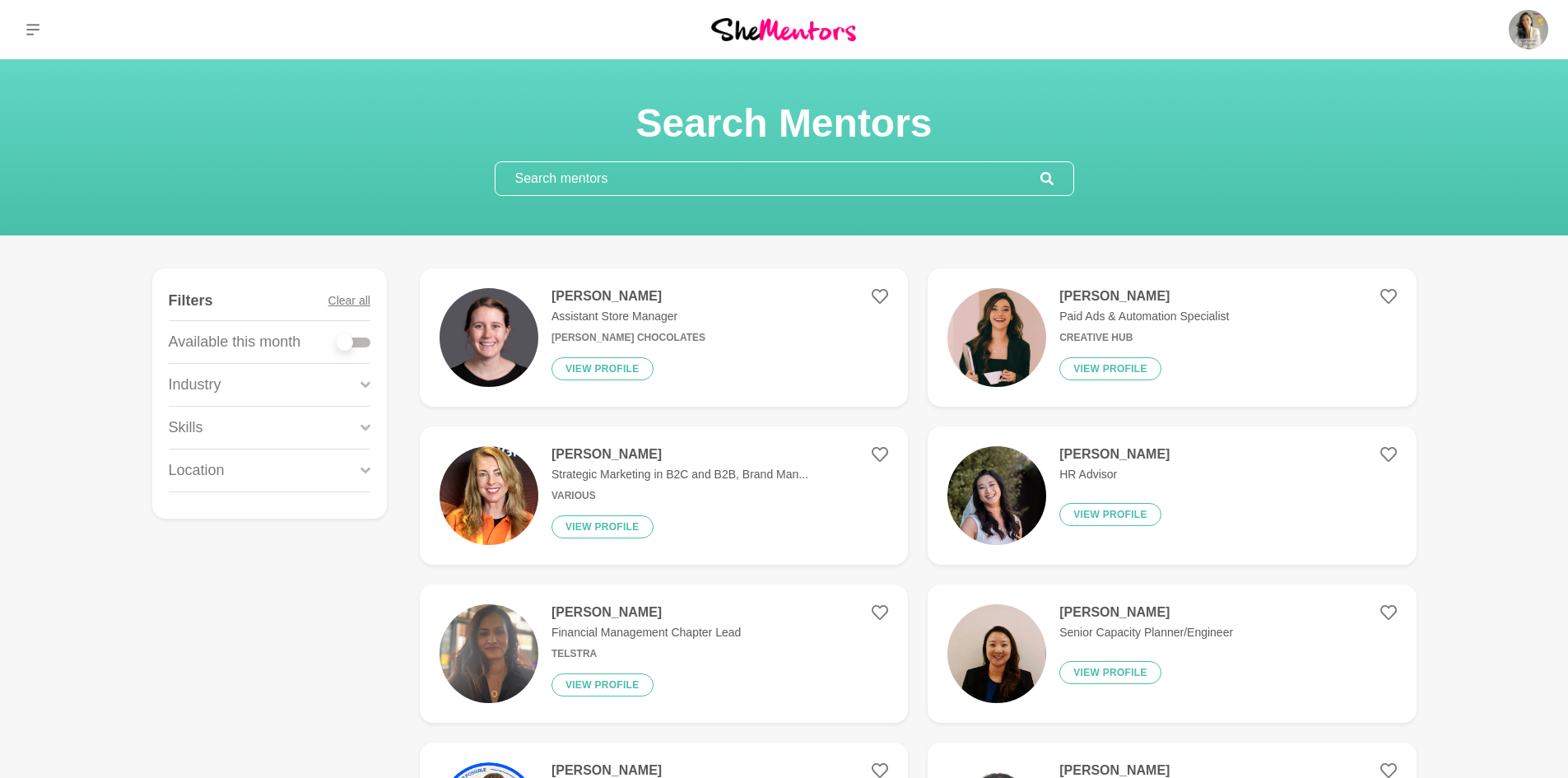 click at bounding box center [768, 179] 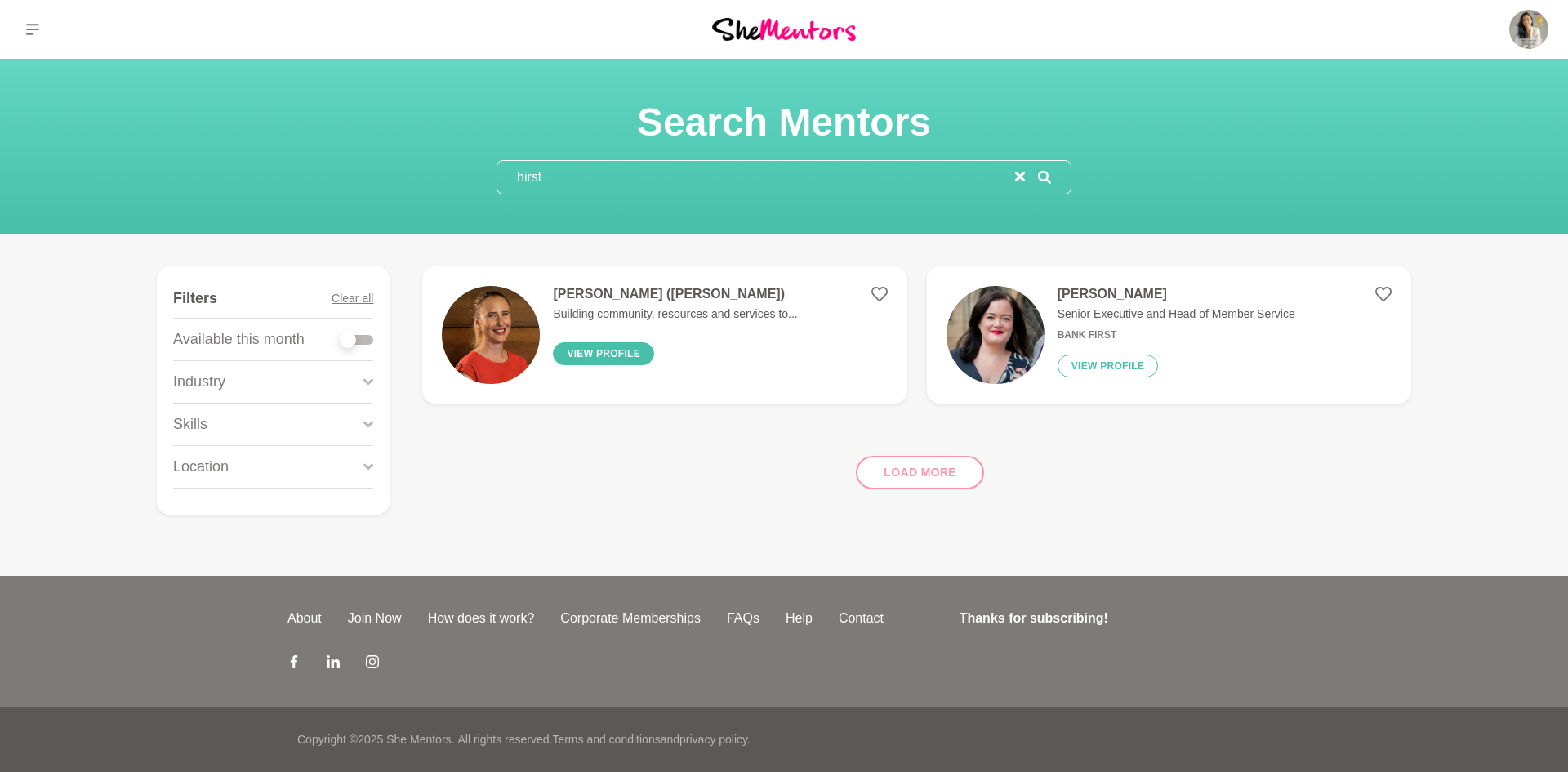 type on "hirst" 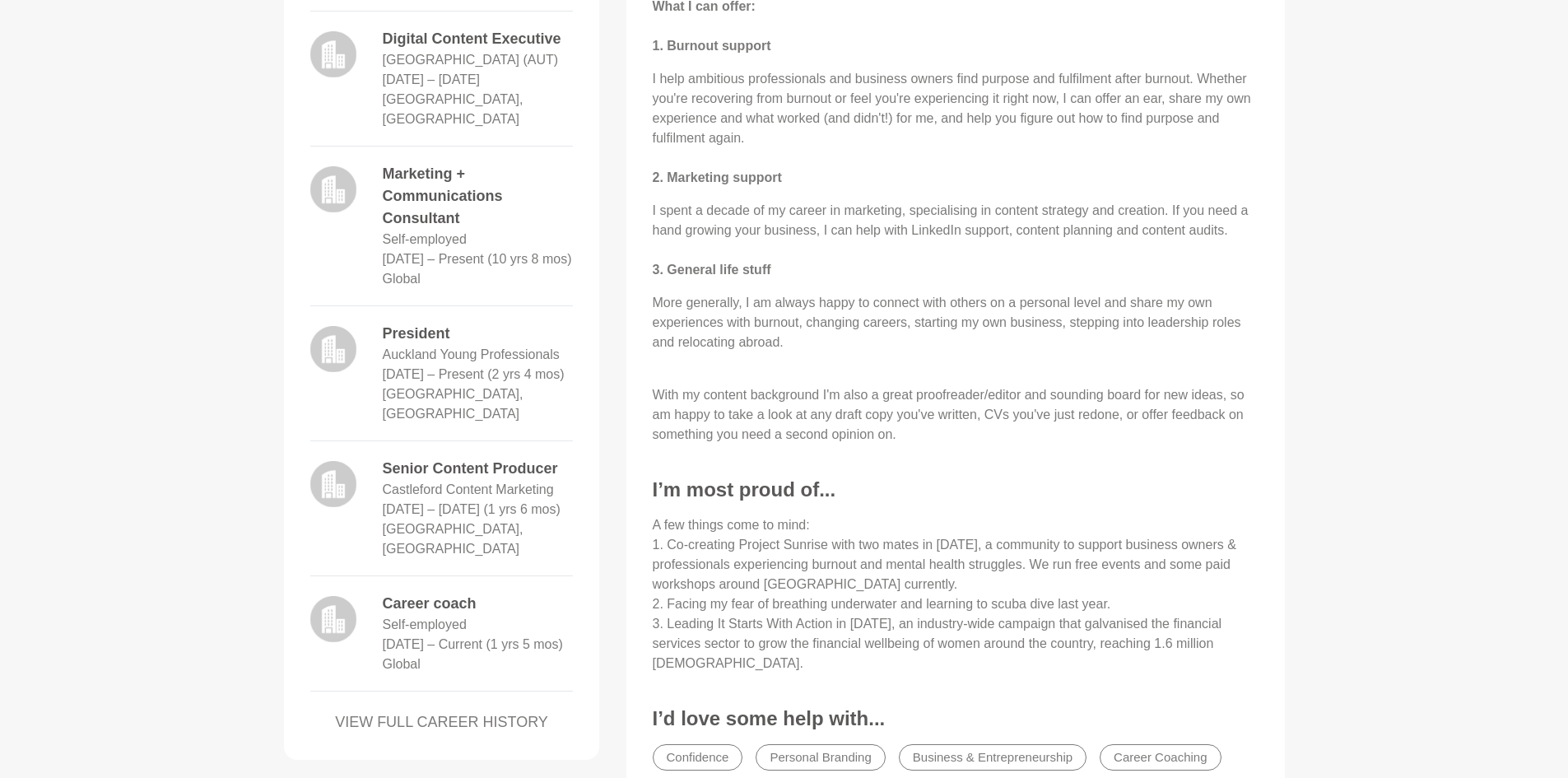 scroll, scrollTop: 1235, scrollLeft: 0, axis: vertical 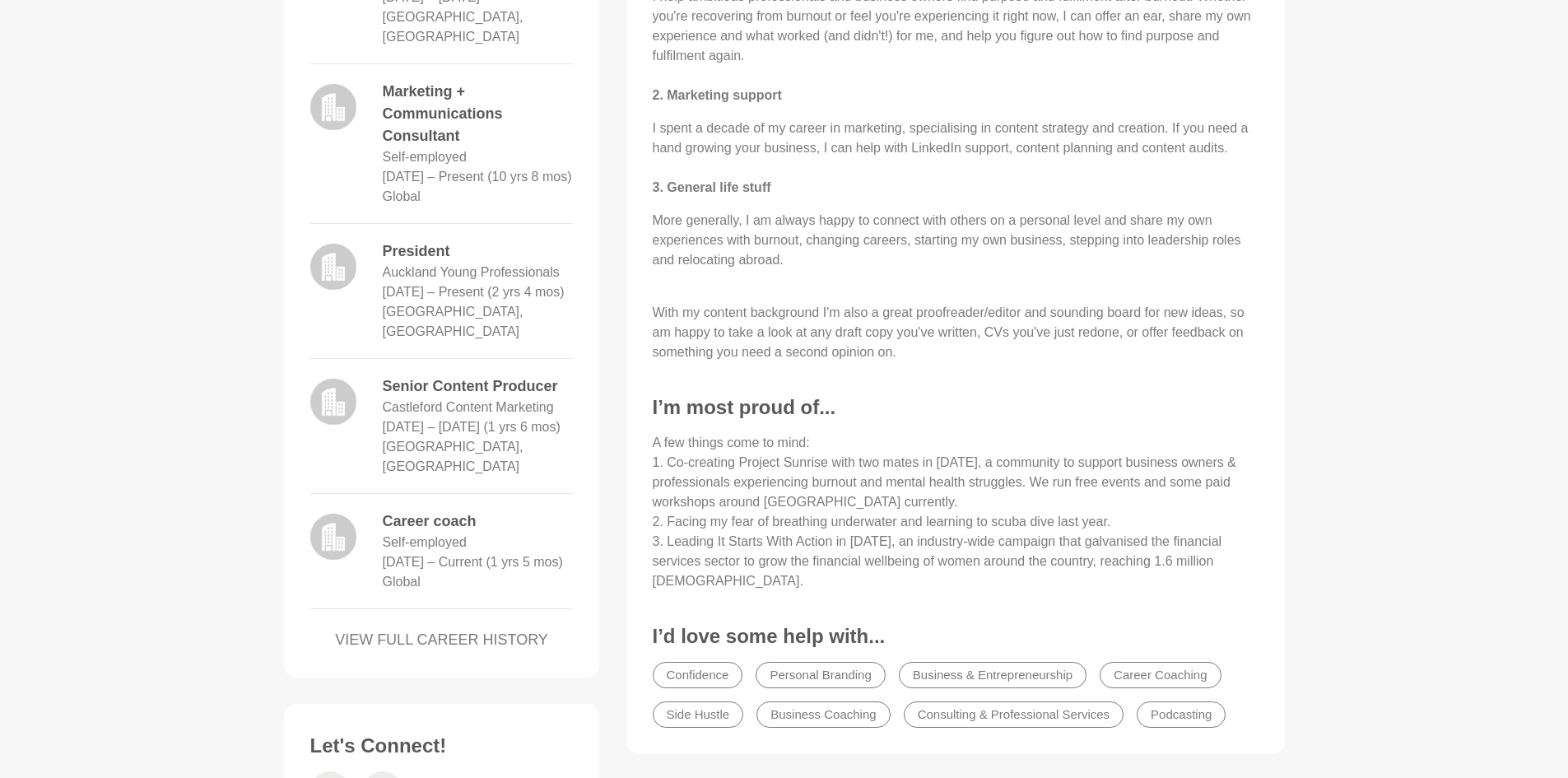 click on "A few things come to mind: 1. Co-creating Project Sunrise with two mates in [DATE], a community to support business owners & professionals experiencing burnout and mental health struggles. We run free events and some paid workshops around [GEOGRAPHIC_DATA] currently. 2. Facing my fear of breathing underwater and learning to scuba dive last year. 3. Leading It Starts With Action in [DATE], an industry-wide campaign that galvanised the financial services sector to grow the financial wellbeing of women around the country, reaching 1.6 million [DEMOGRAPHIC_DATA]." at bounding box center [956, 512] 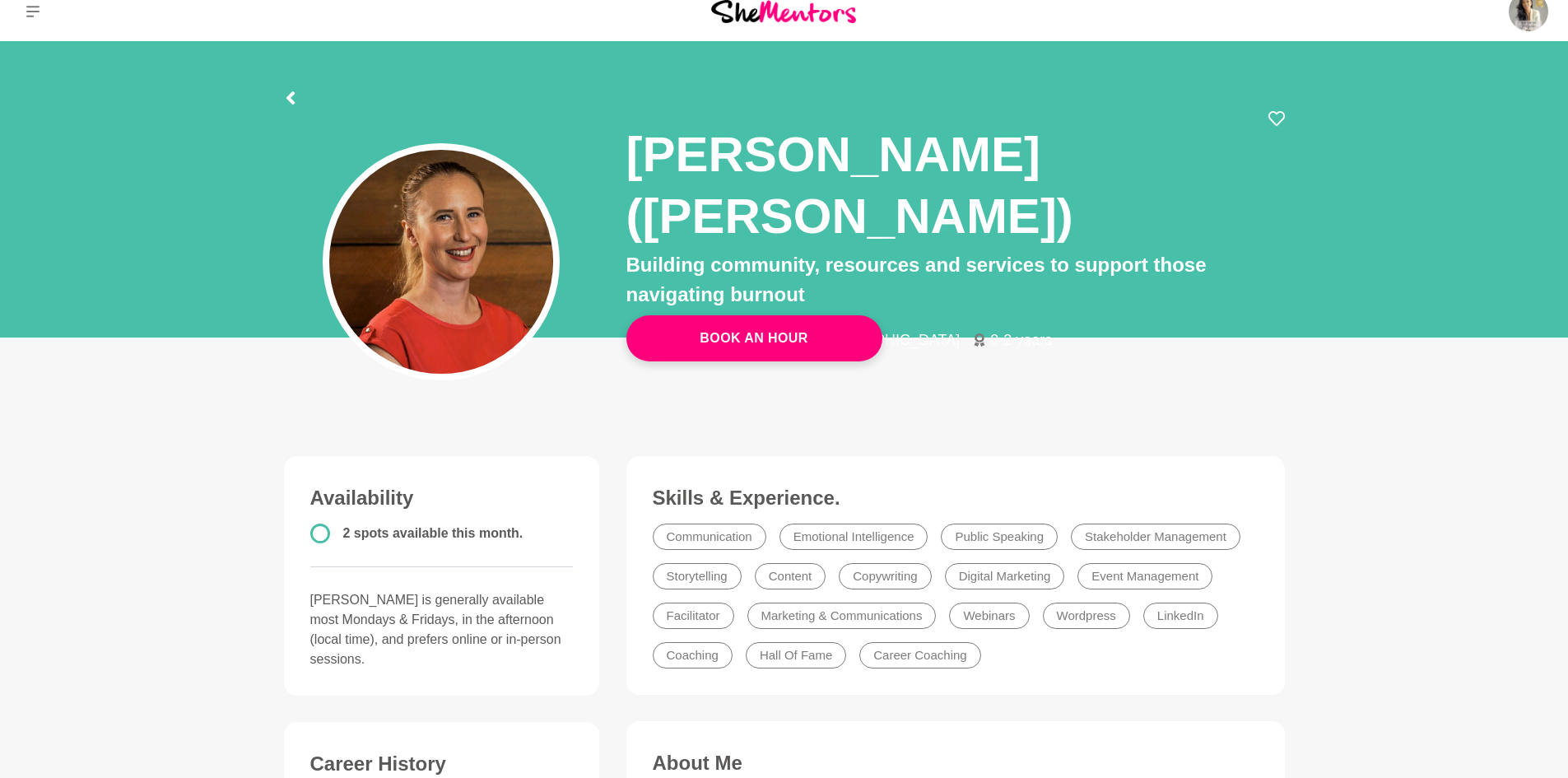 scroll, scrollTop: 0, scrollLeft: 0, axis: both 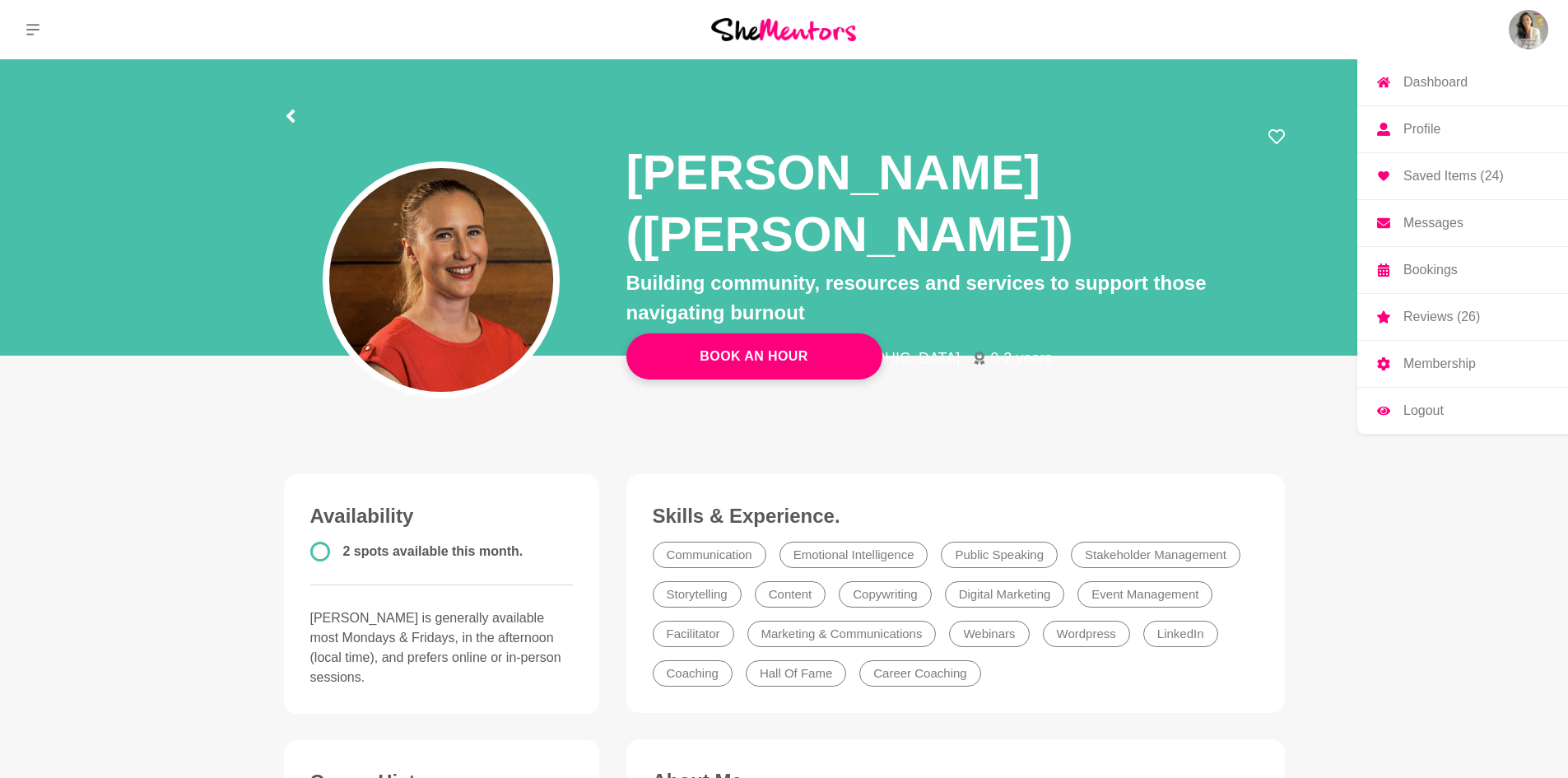 click at bounding box center (1528, 30) 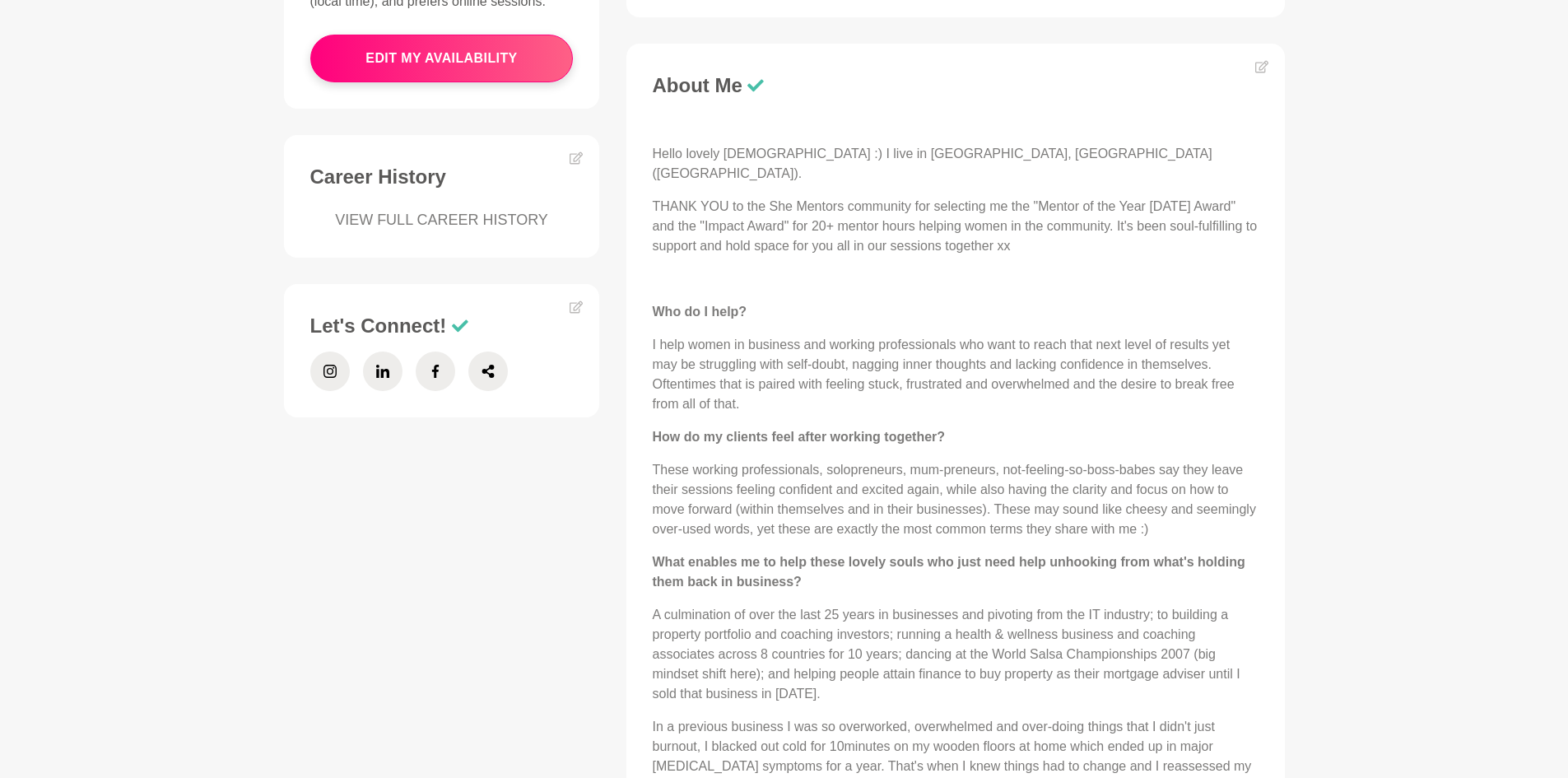 scroll, scrollTop: 0, scrollLeft: 0, axis: both 